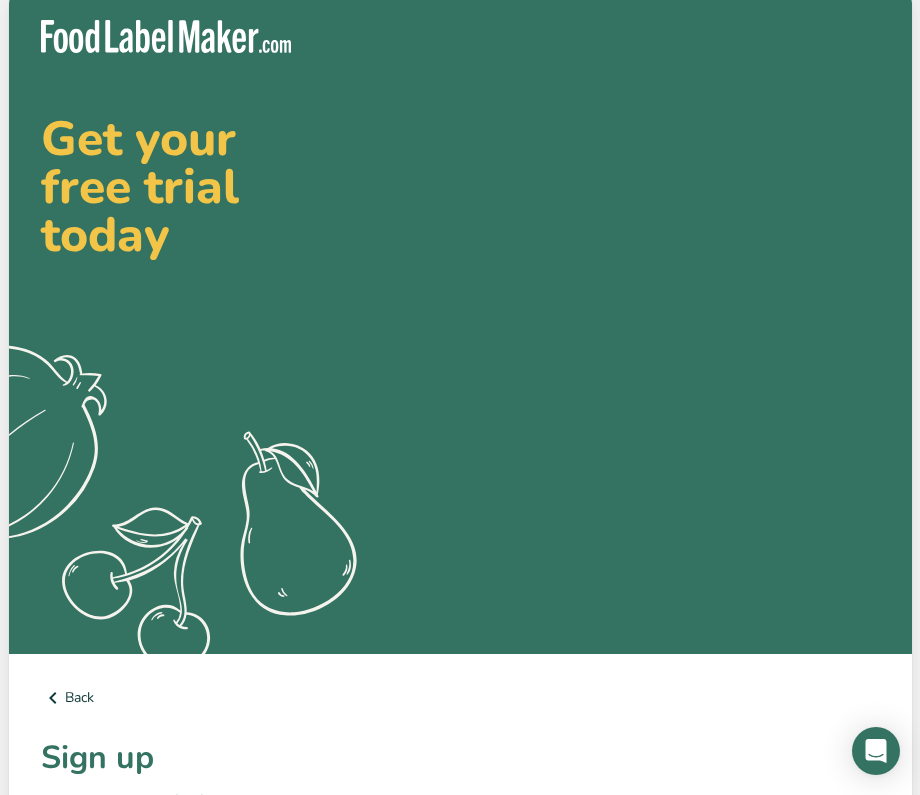 scroll, scrollTop: -13, scrollLeft: 0, axis: vertical 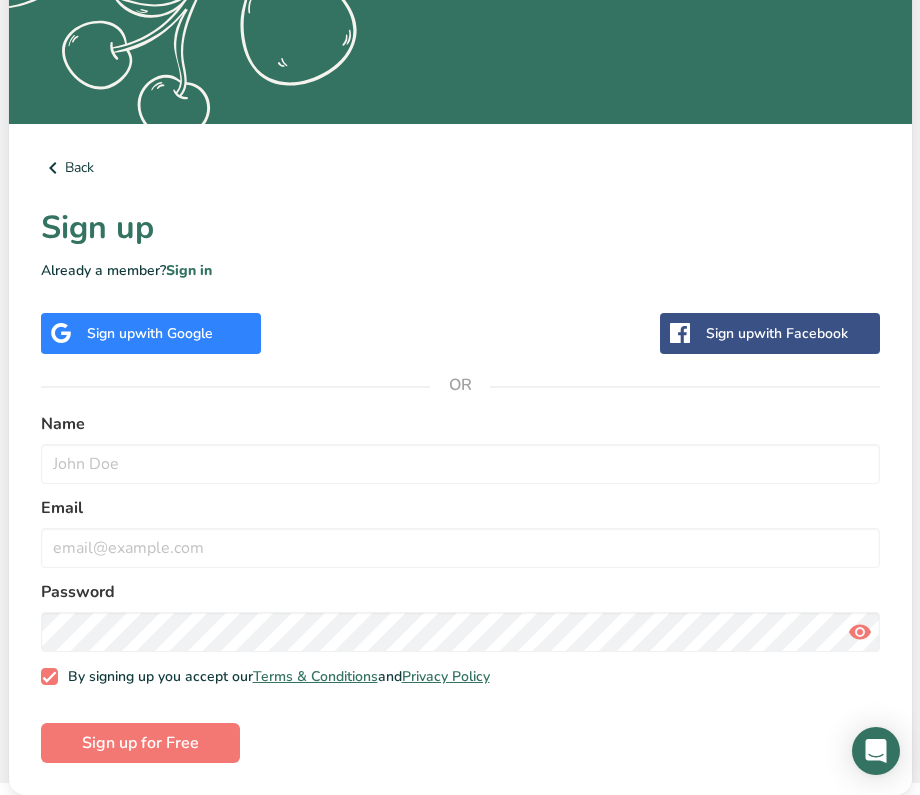 click on "Sign up  with Google" at bounding box center [151, 333] 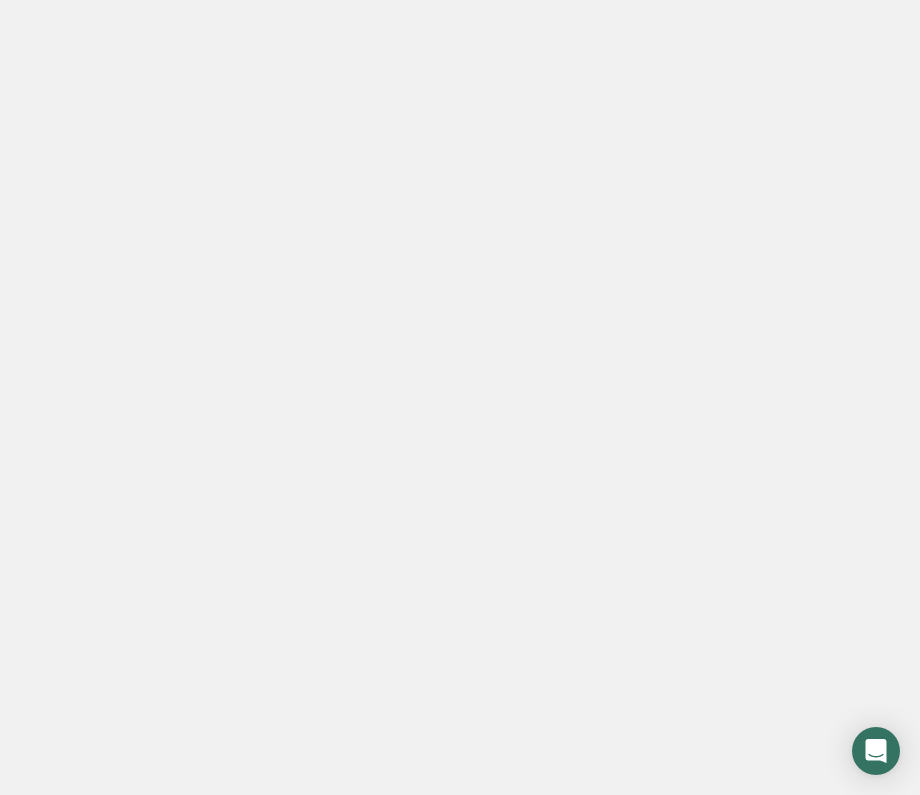 scroll, scrollTop: 0, scrollLeft: 0, axis: both 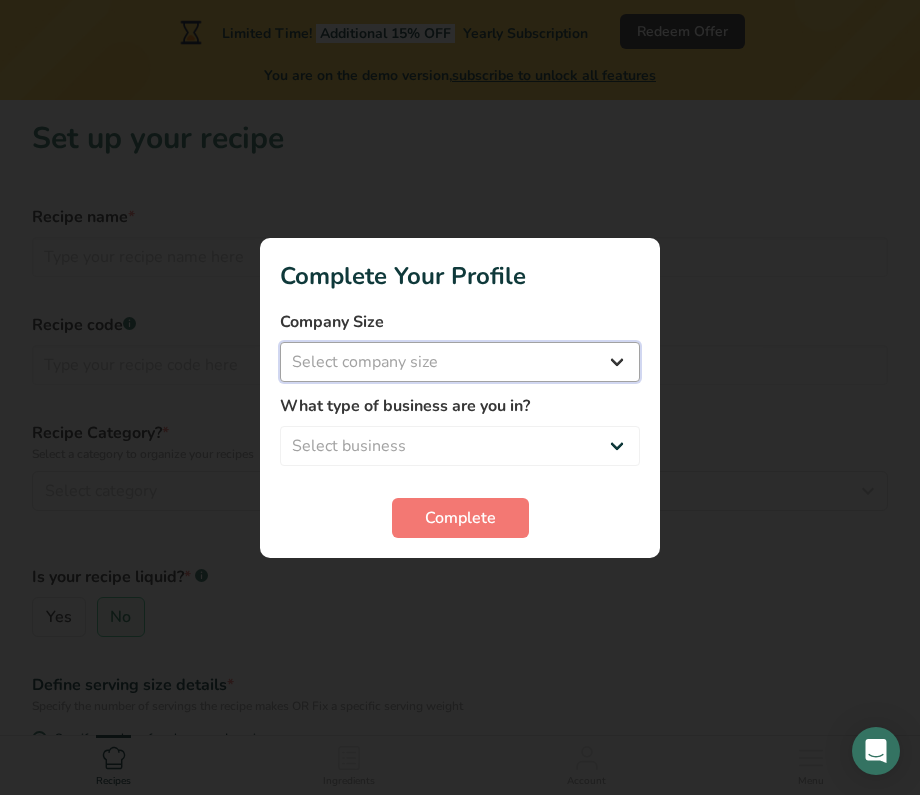 select on "1" 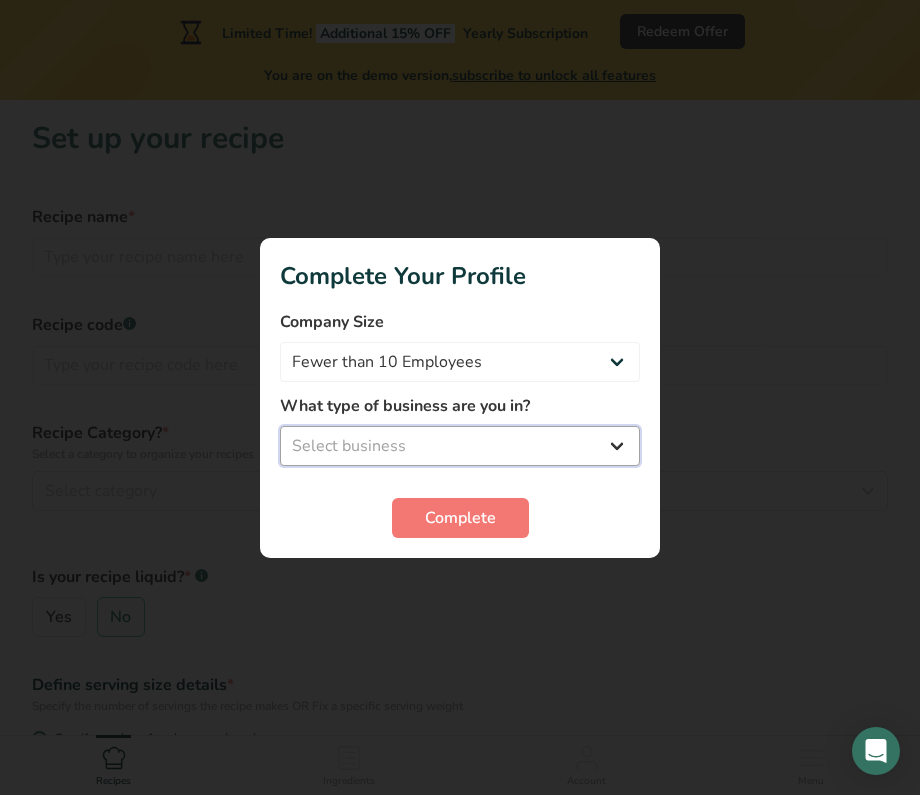 select on "8" 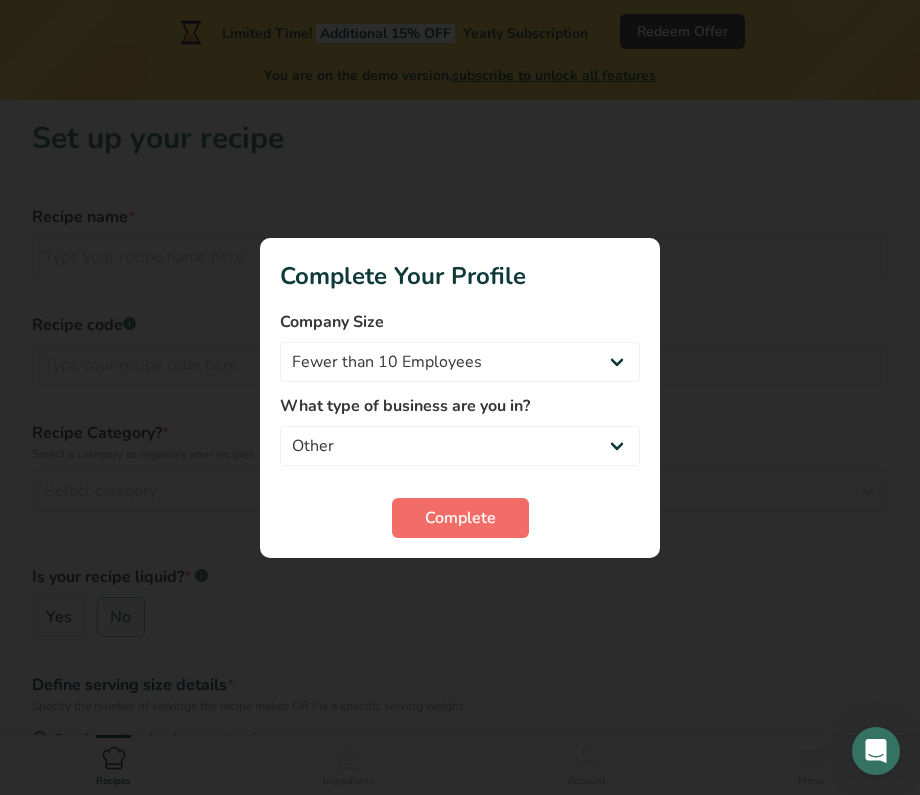 click on "Complete" at bounding box center [460, 518] 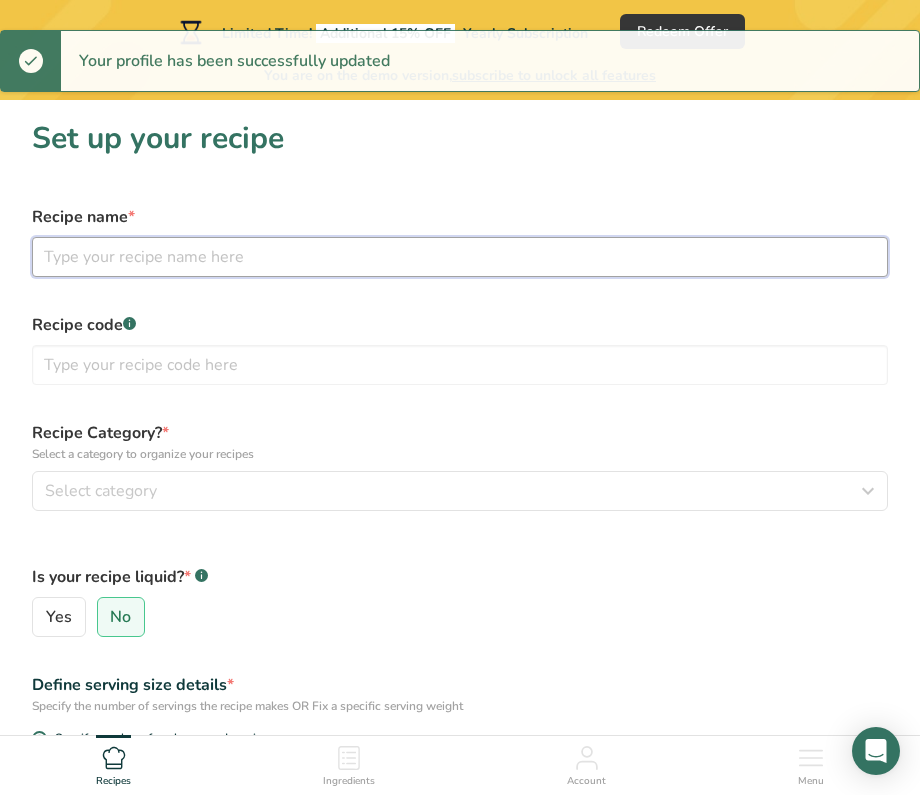 click at bounding box center [460, 257] 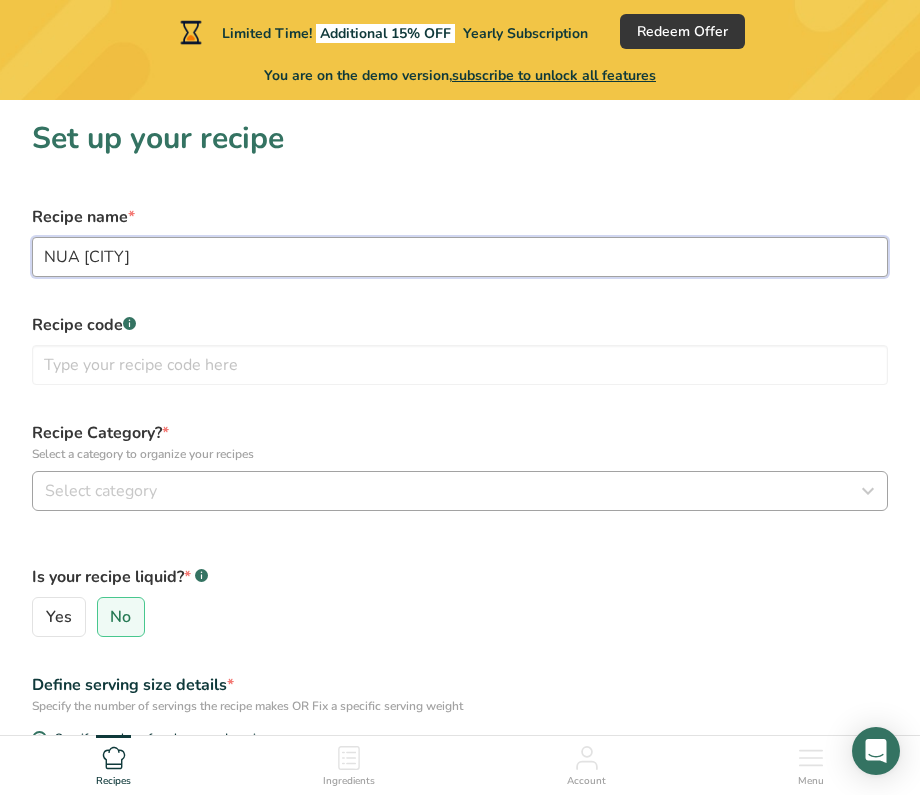 type on "NUA Cacao" 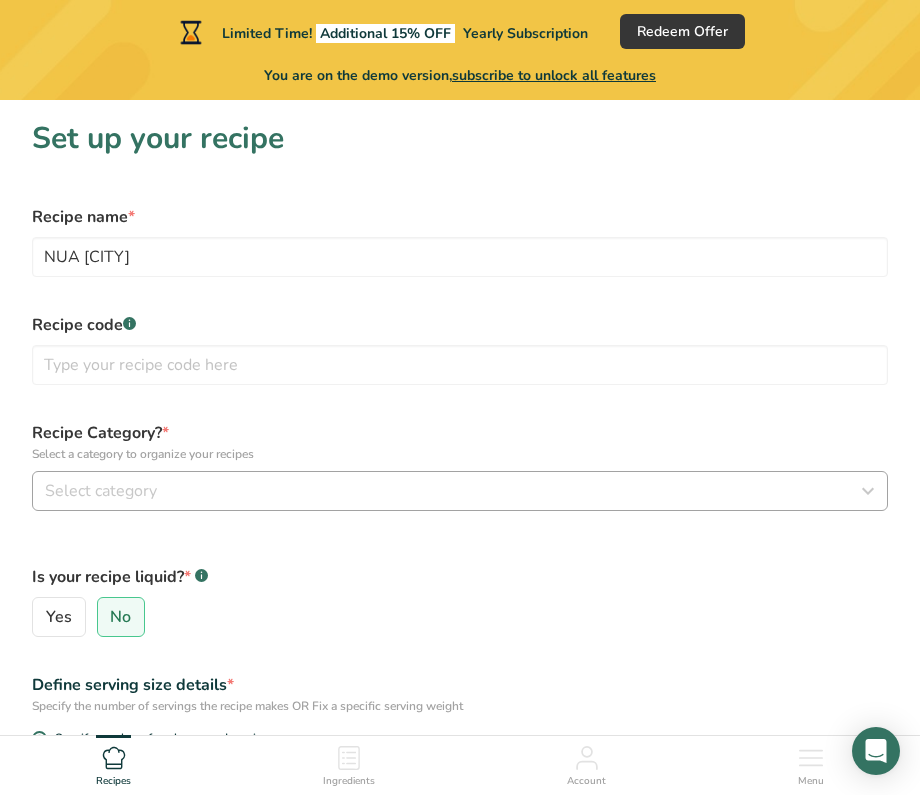 click on "Select category" at bounding box center (454, 491) 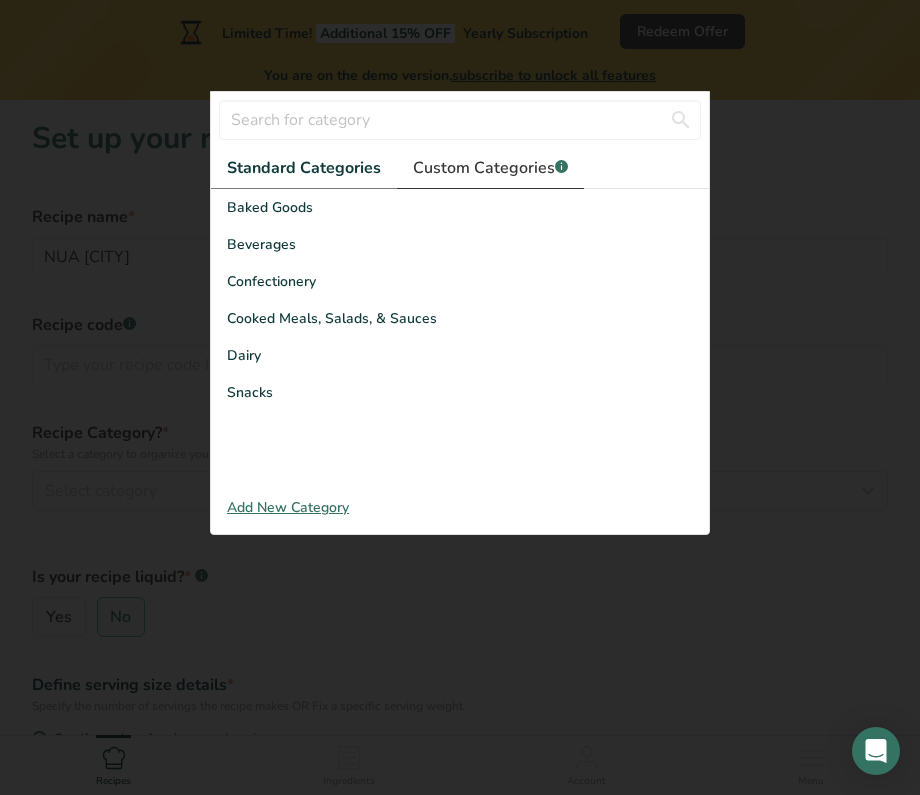 click on "Custom Categories
.a-a{fill:#347362;}.b-a{fill:#fff;}" at bounding box center (490, 168) 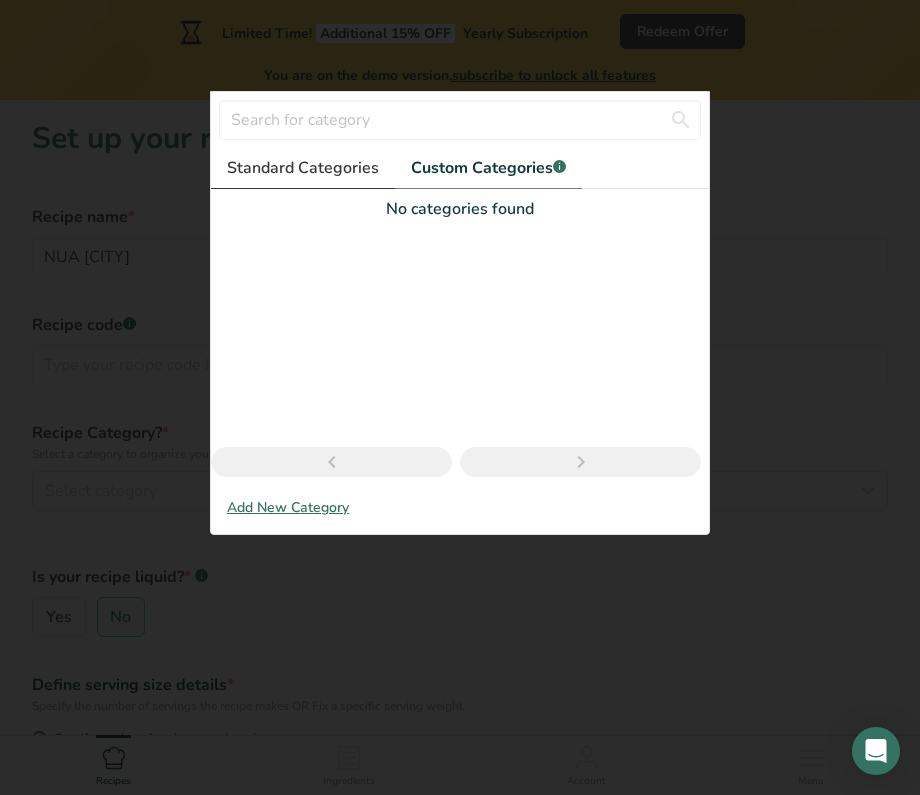 click on "Standard Categories" at bounding box center (303, 168) 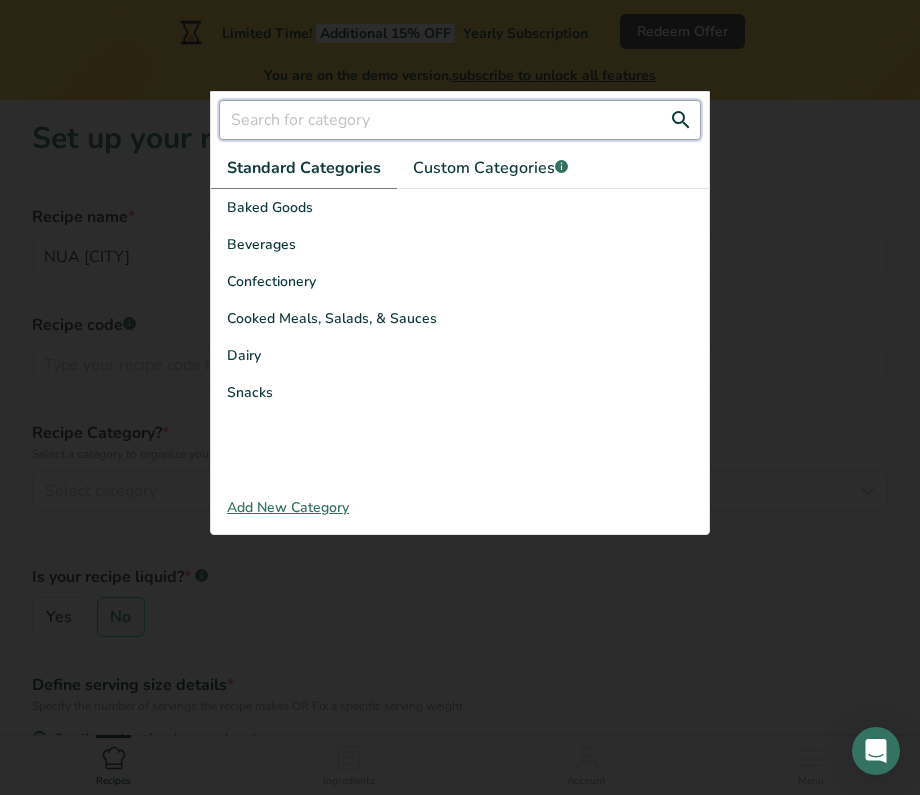 click at bounding box center (460, 120) 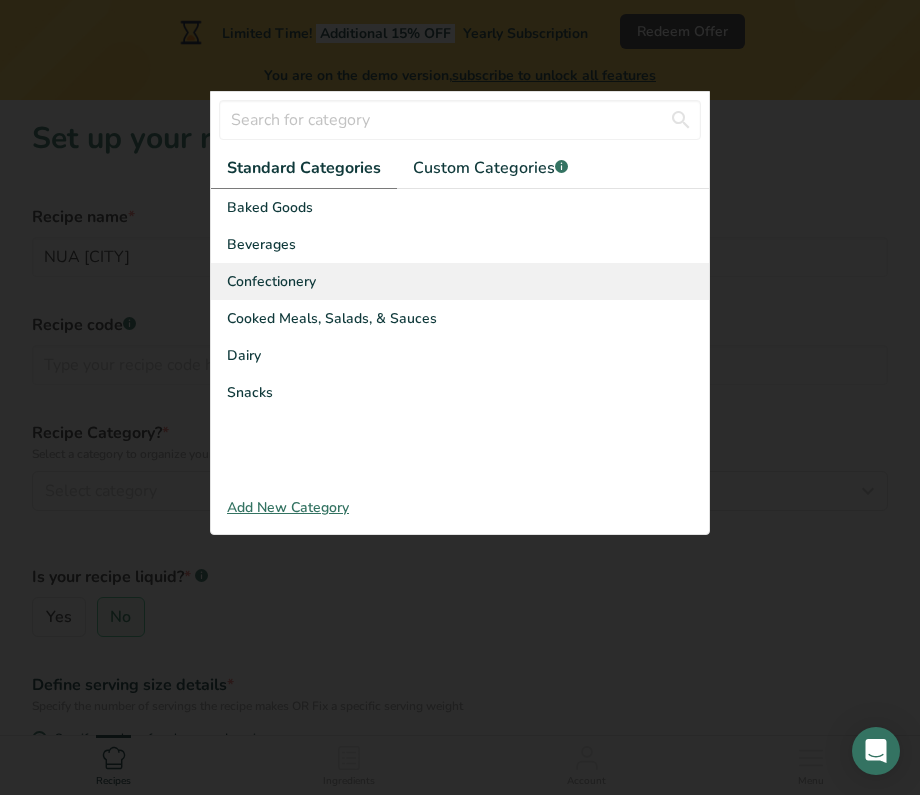click on "Confectionery" at bounding box center [271, 281] 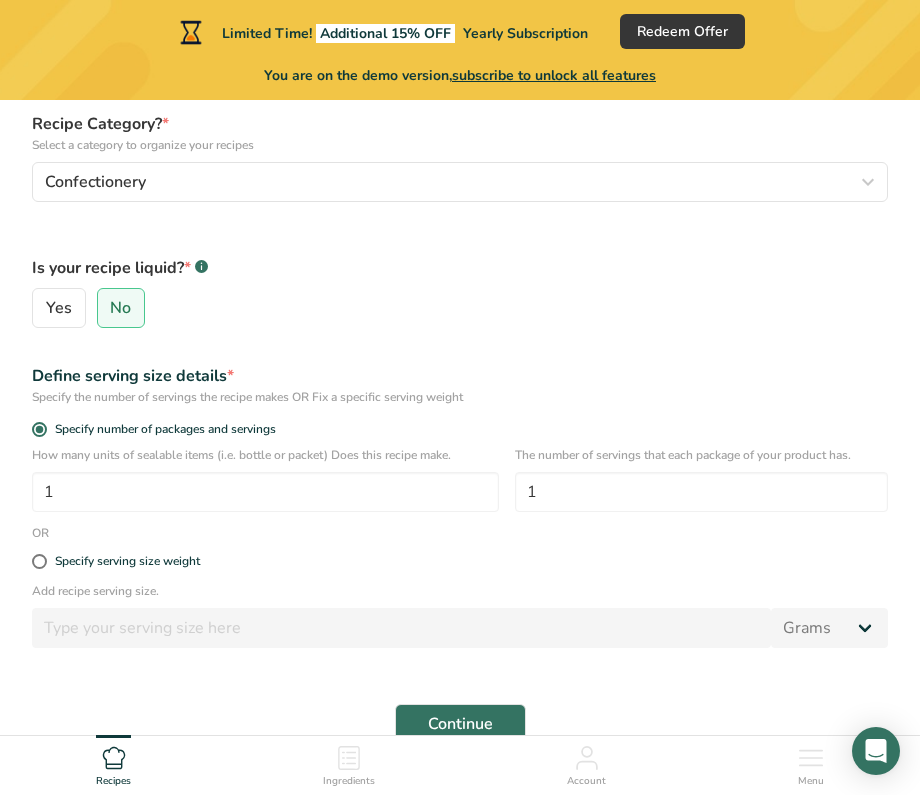 scroll, scrollTop: 313, scrollLeft: 0, axis: vertical 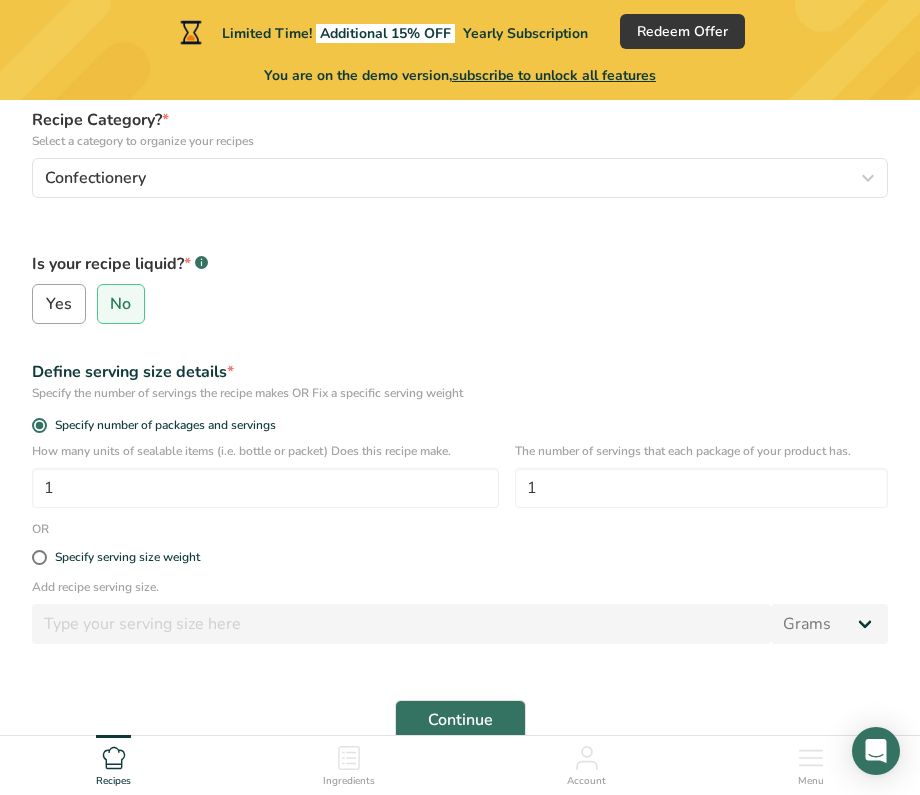 click on "Yes" at bounding box center (59, 304) 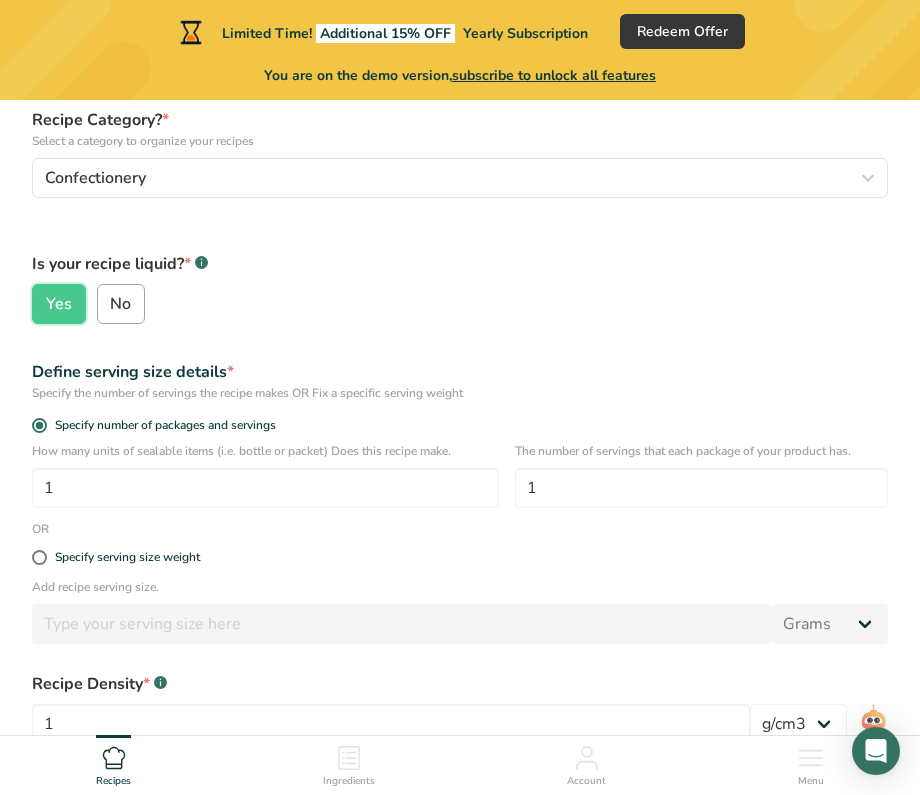 click on "No" at bounding box center (120, 304) 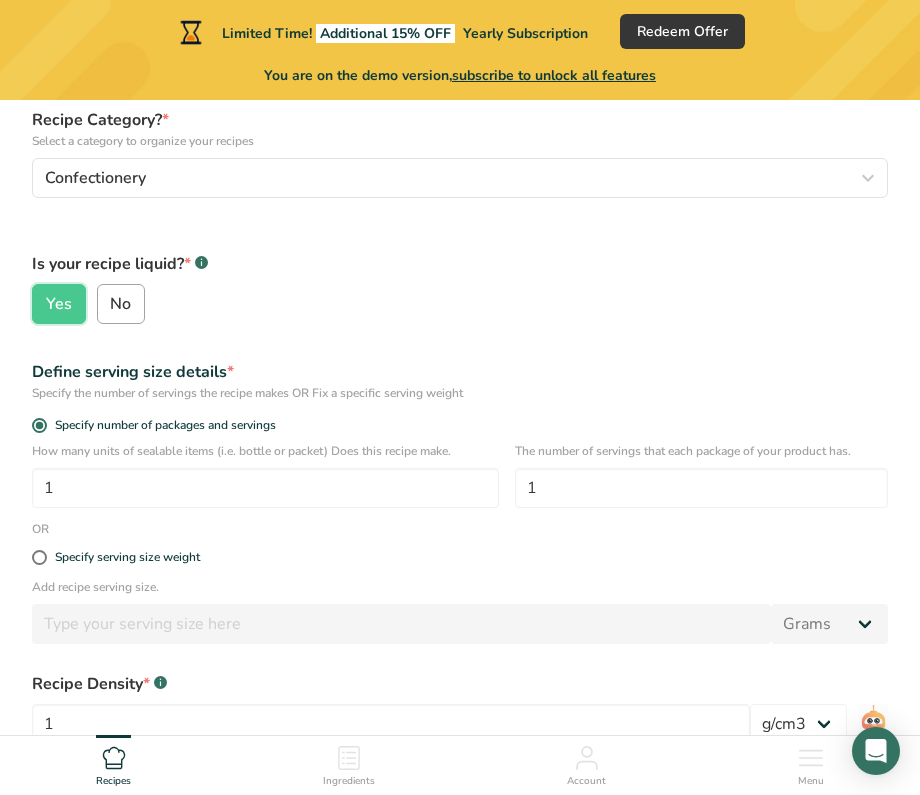 click on "No" at bounding box center [104, 304] 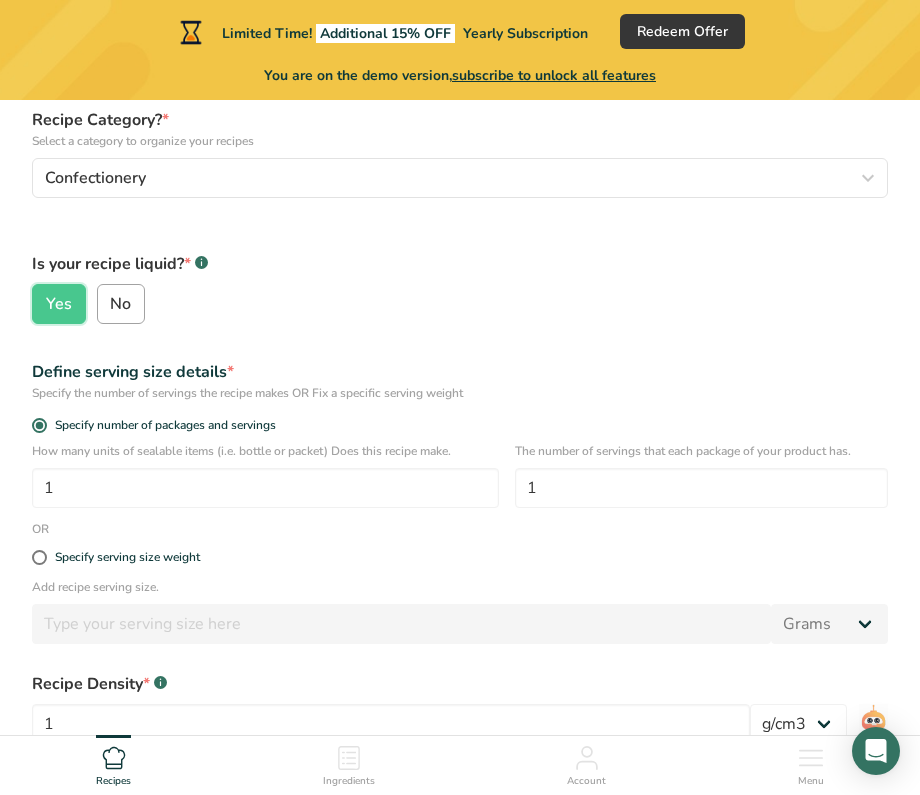 radio on "true" 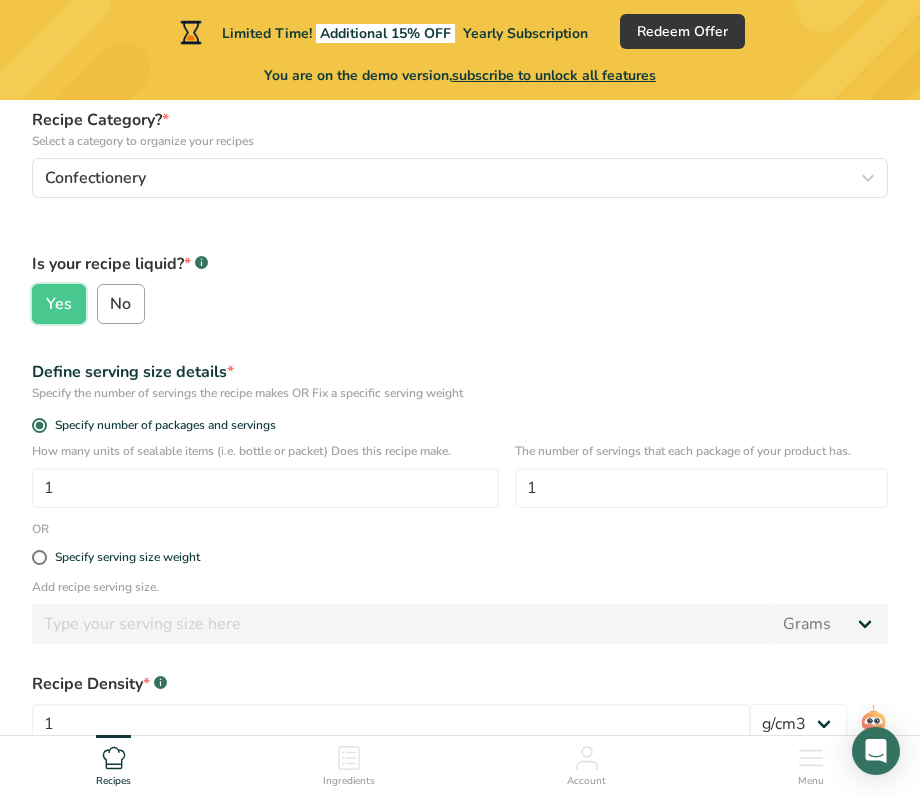 radio on "false" 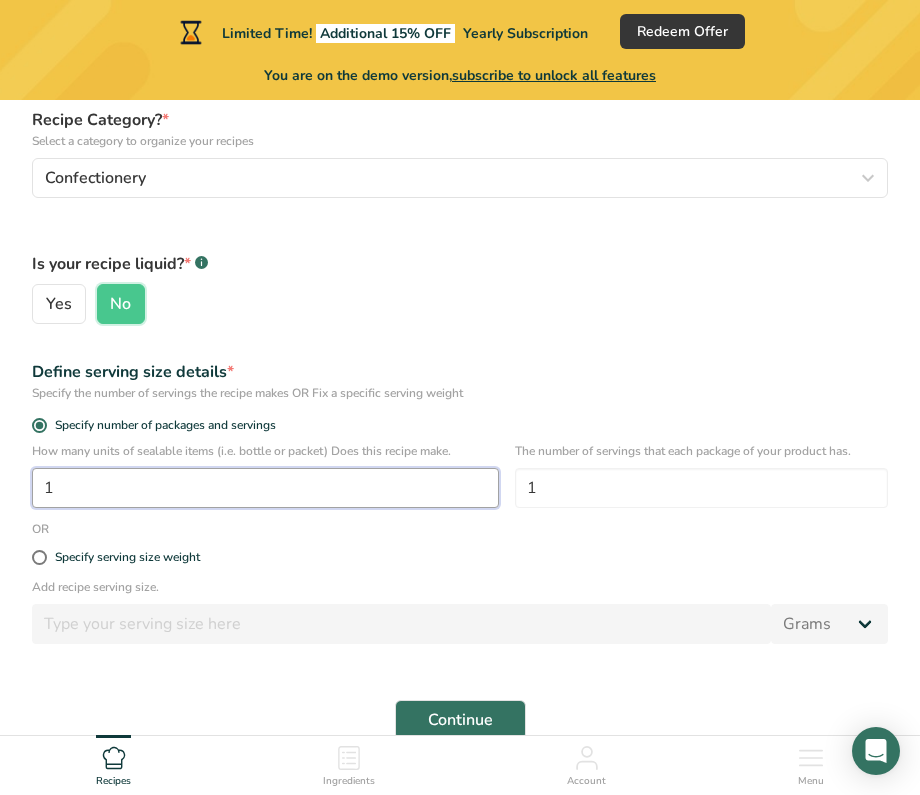click on "1" at bounding box center (265, 488) 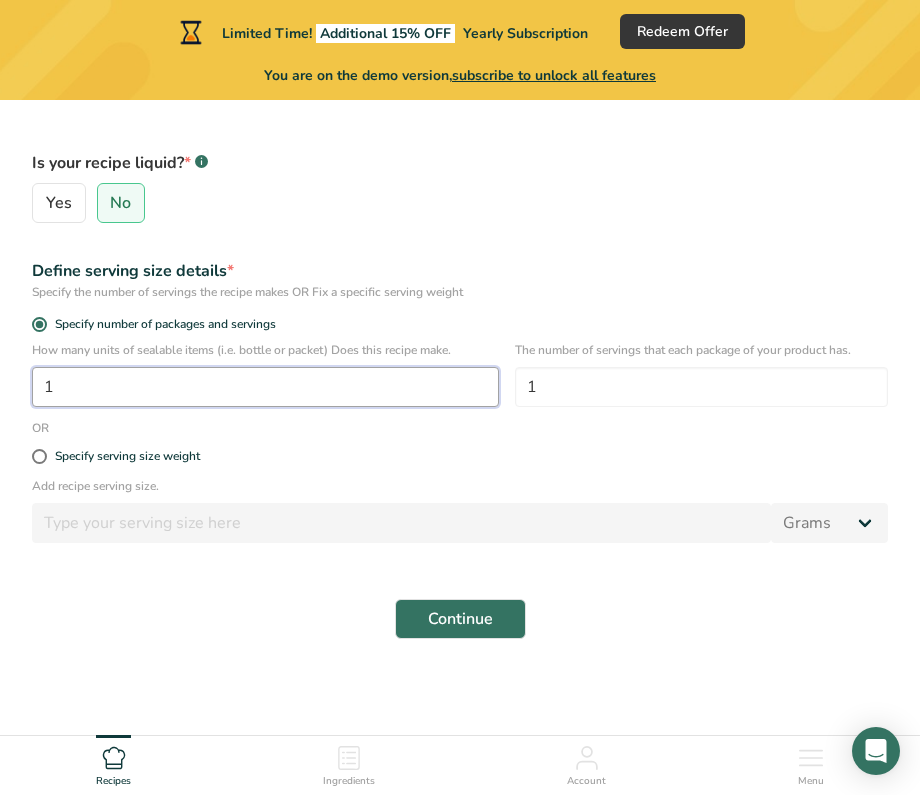 scroll, scrollTop: 414, scrollLeft: 0, axis: vertical 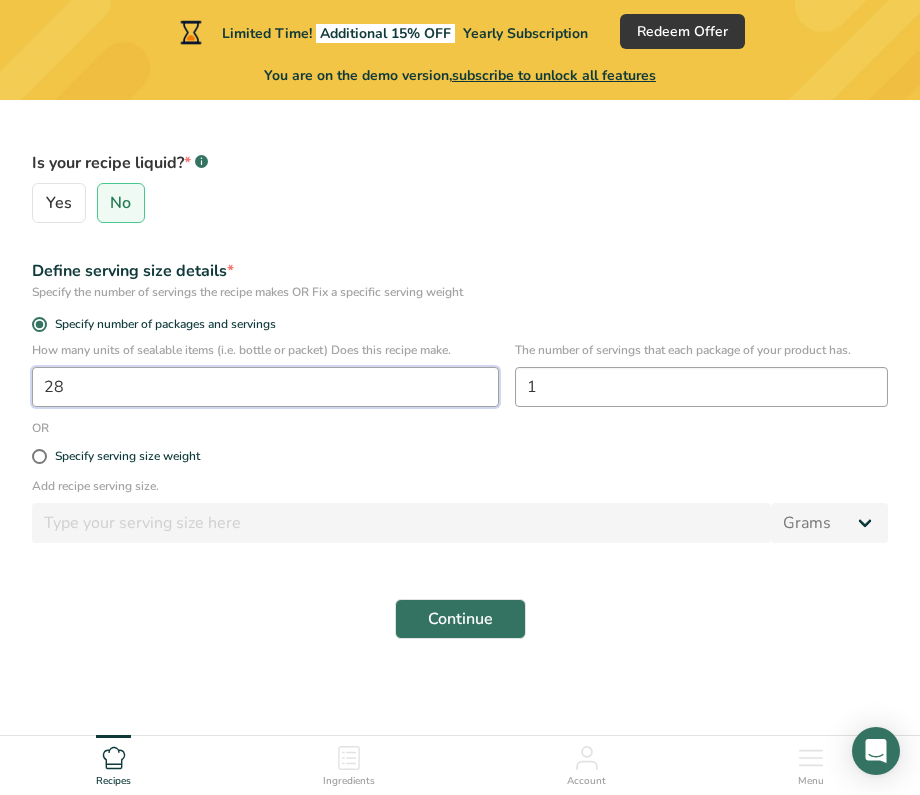 type on "28" 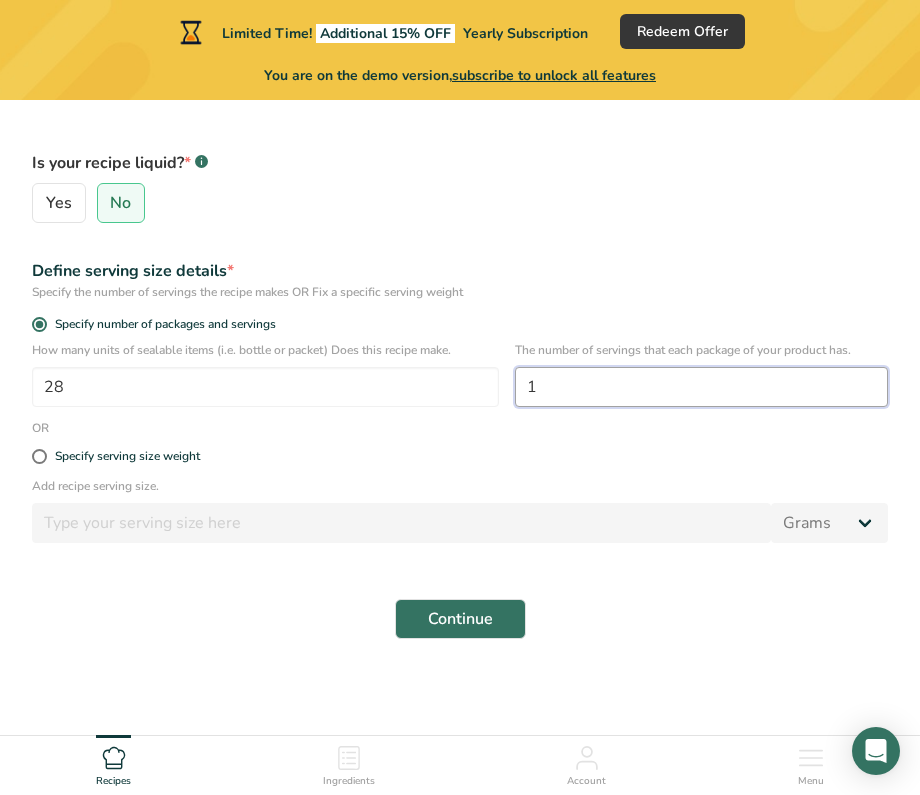 click on "1" at bounding box center (701, 387) 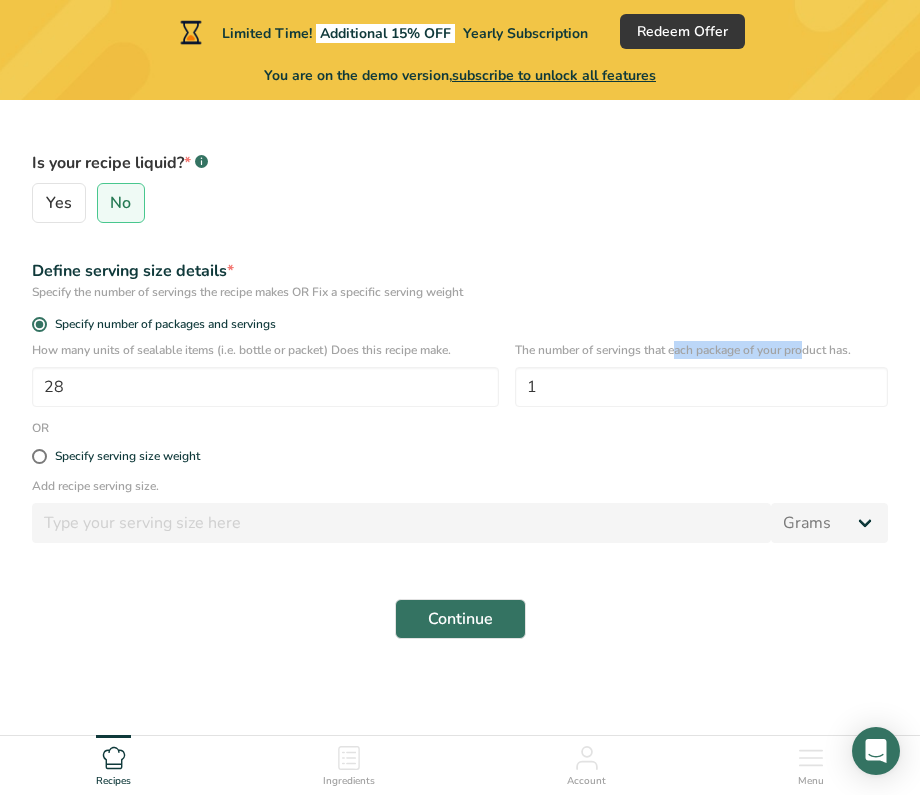 drag, startPoint x: 615, startPoint y: 350, endPoint x: 738, endPoint y: 349, distance: 123.00407 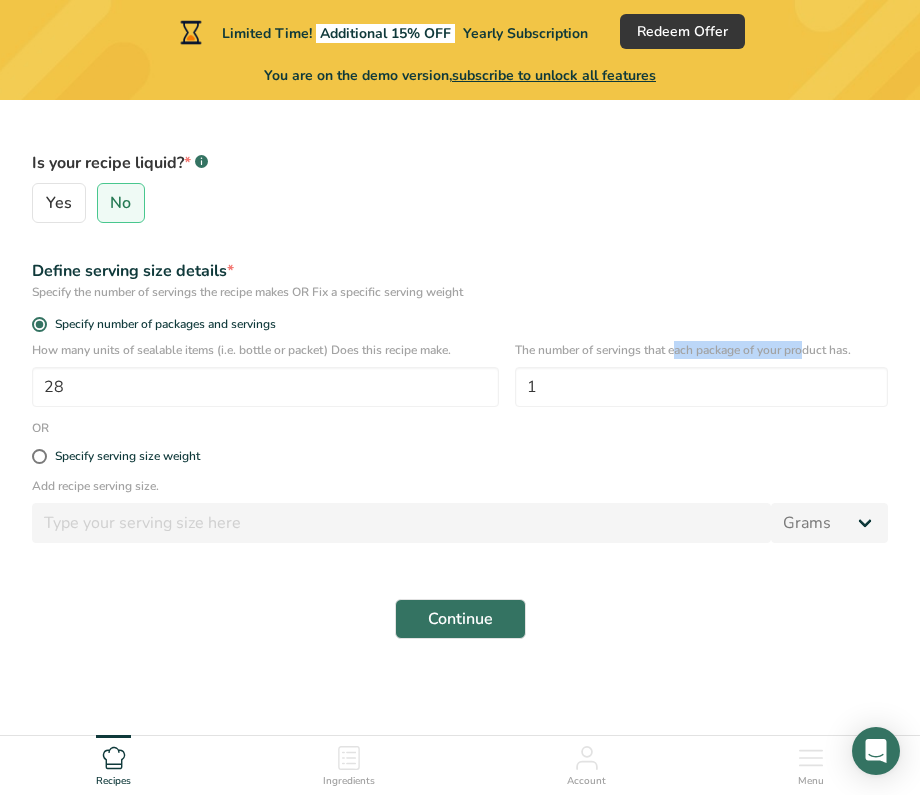 click on "The number of servings that each package of your product has." at bounding box center (701, 350) 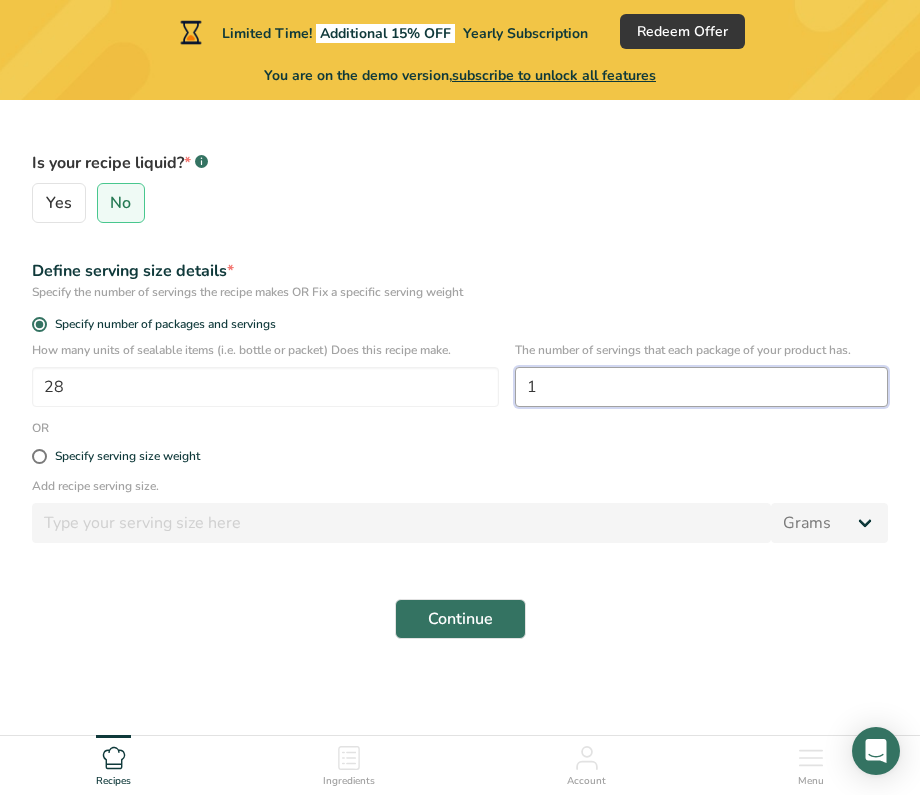 click on "1" at bounding box center (701, 387) 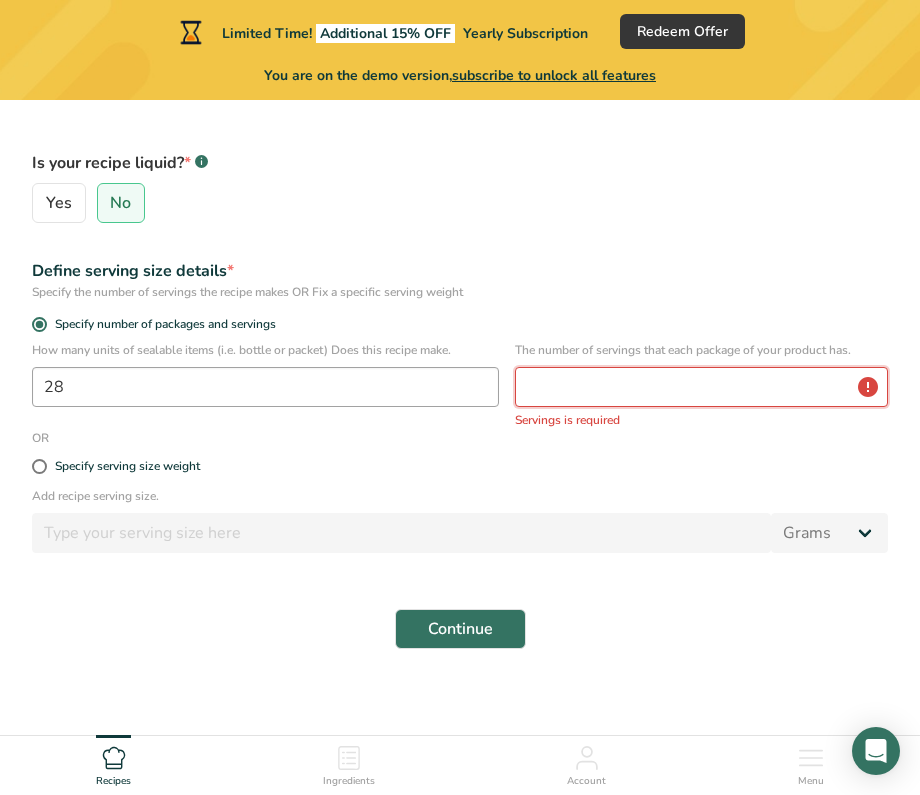 type 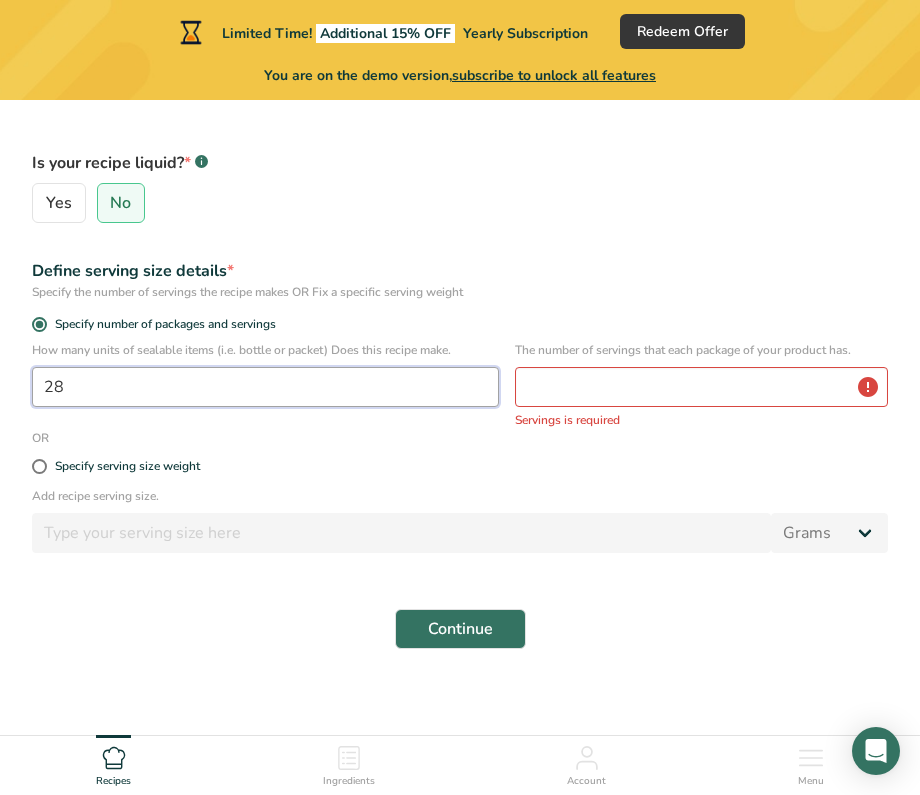 click on "28" at bounding box center [265, 387] 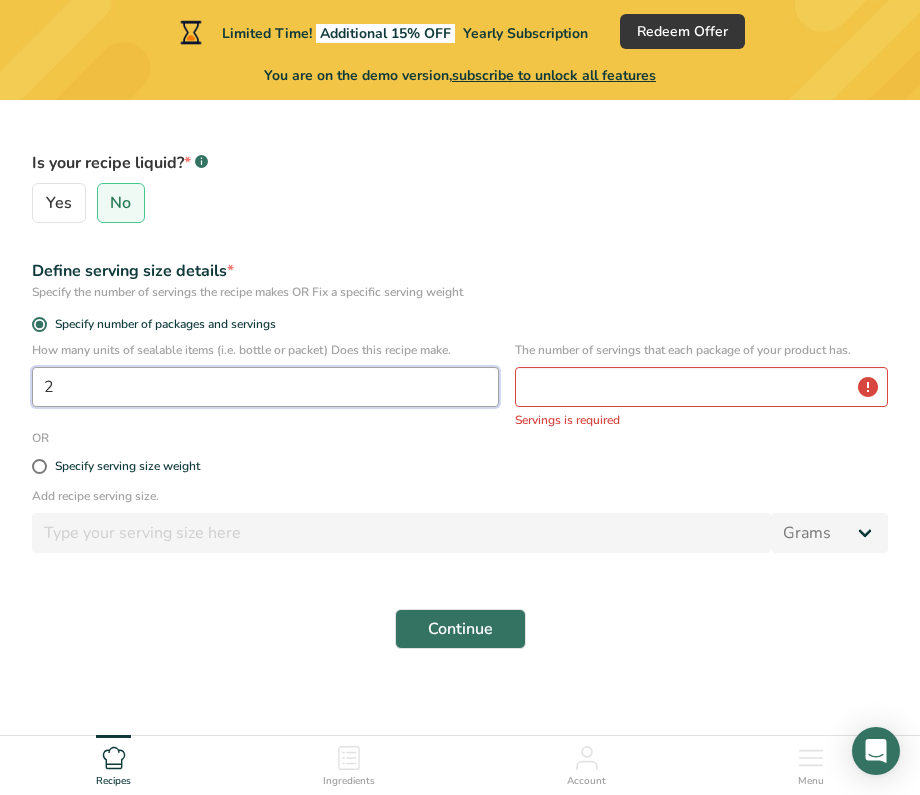 type on "1" 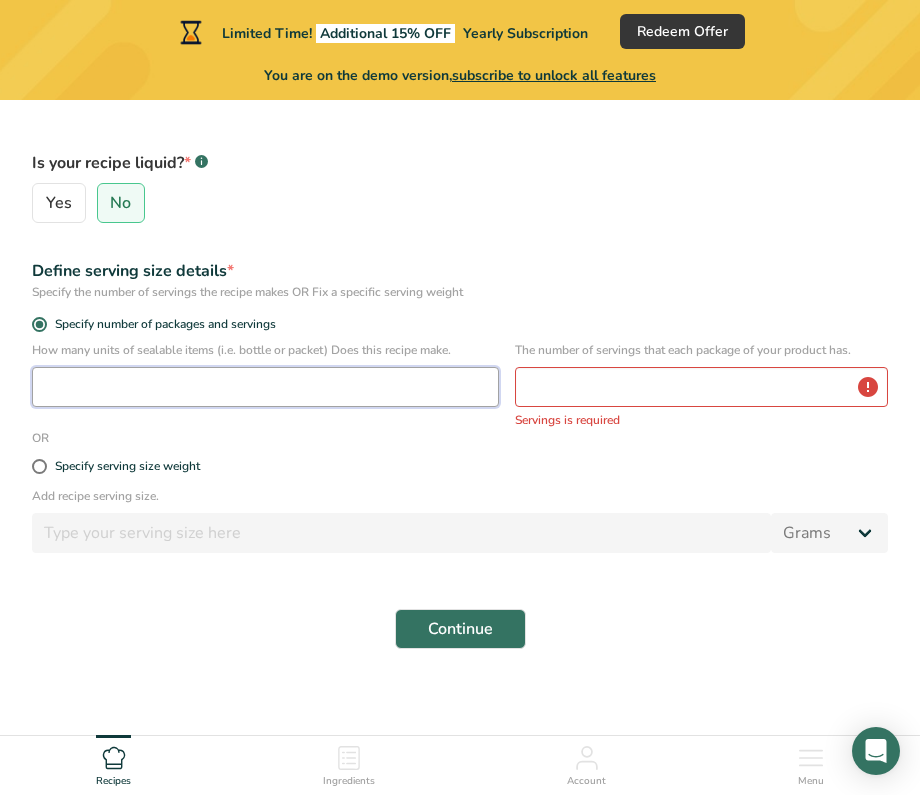 type on "1" 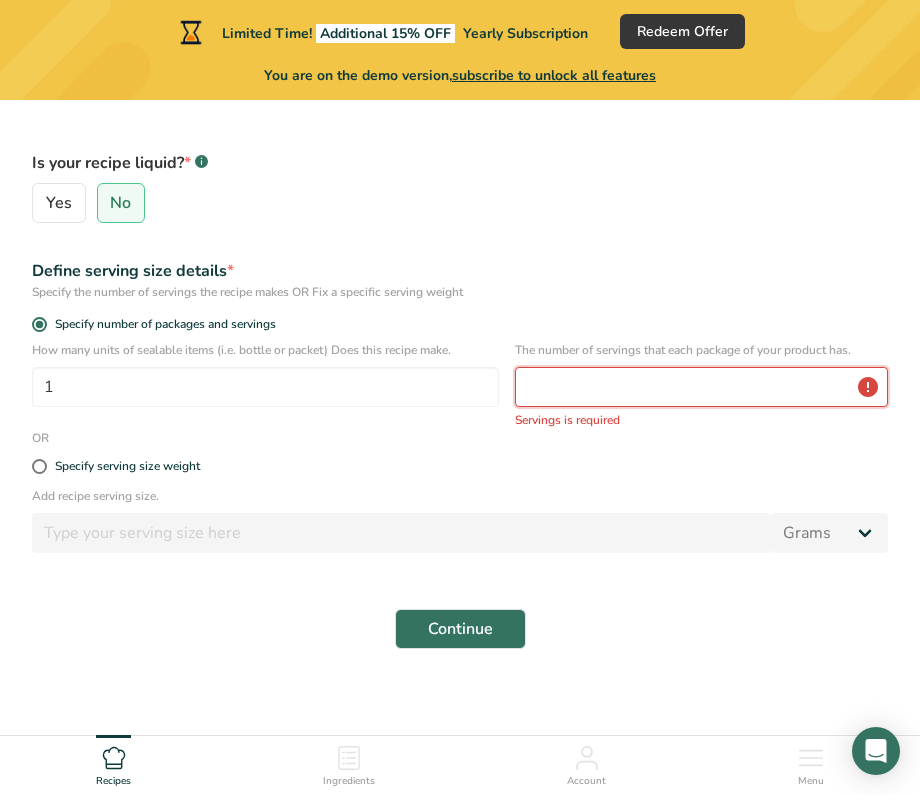 click at bounding box center [701, 387] 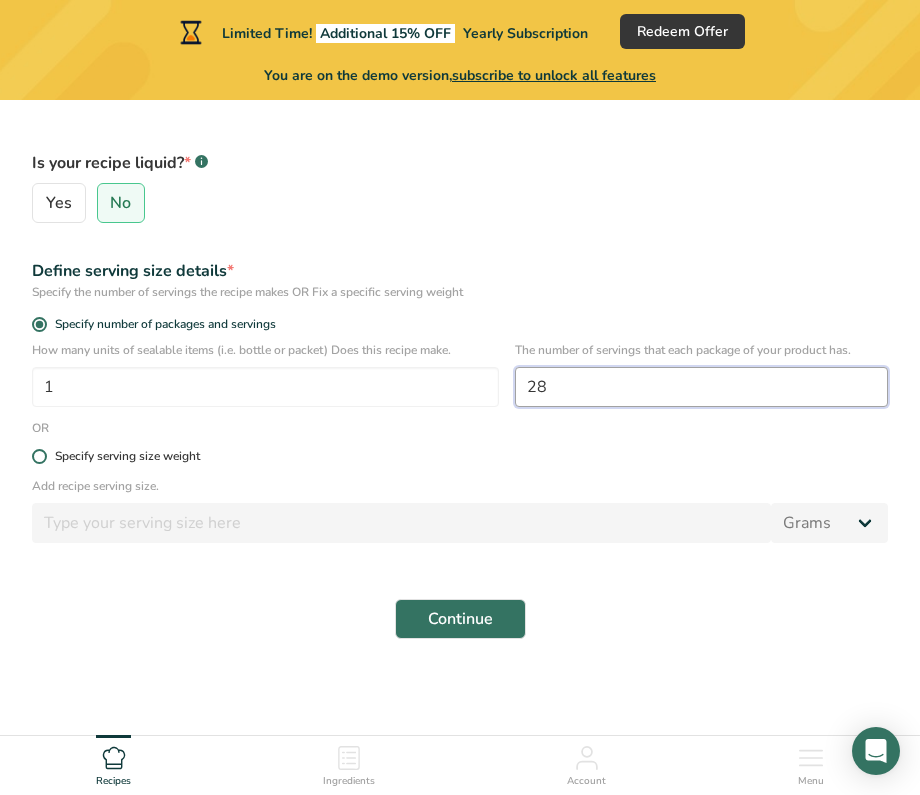 type on "28" 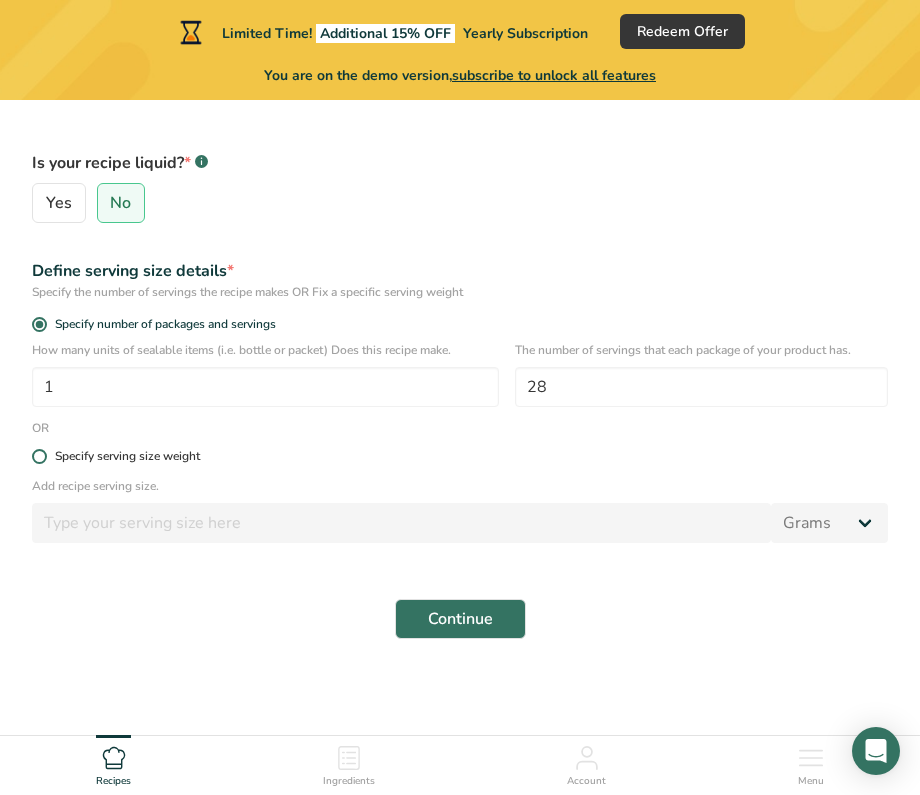 click on "Specify serving size weight" at bounding box center (127, 456) 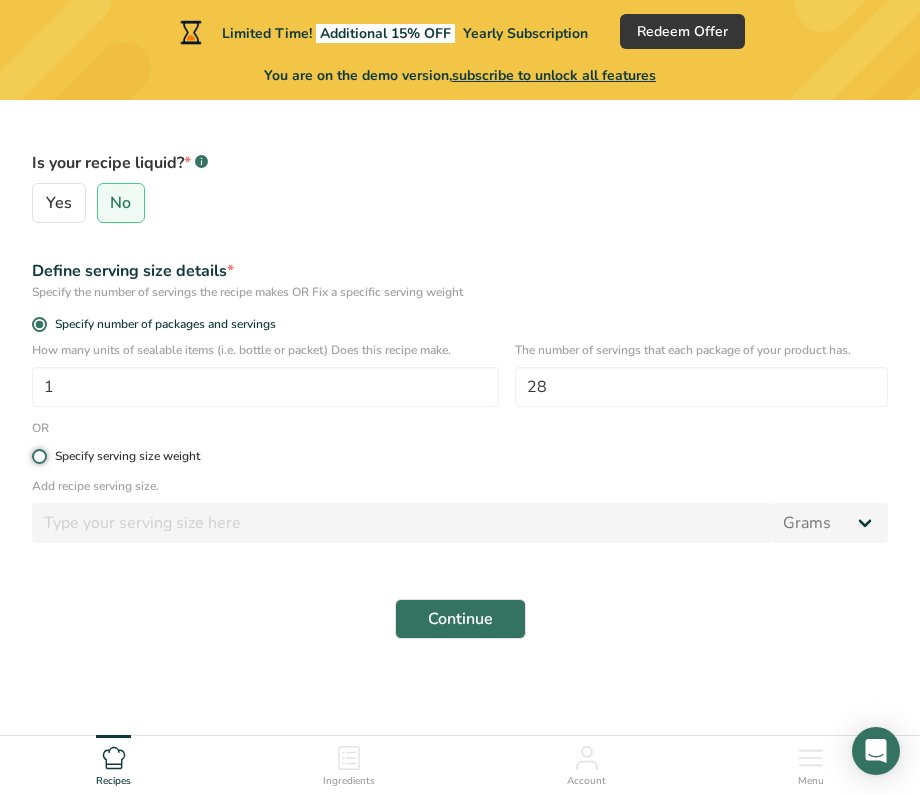 radio on "true" 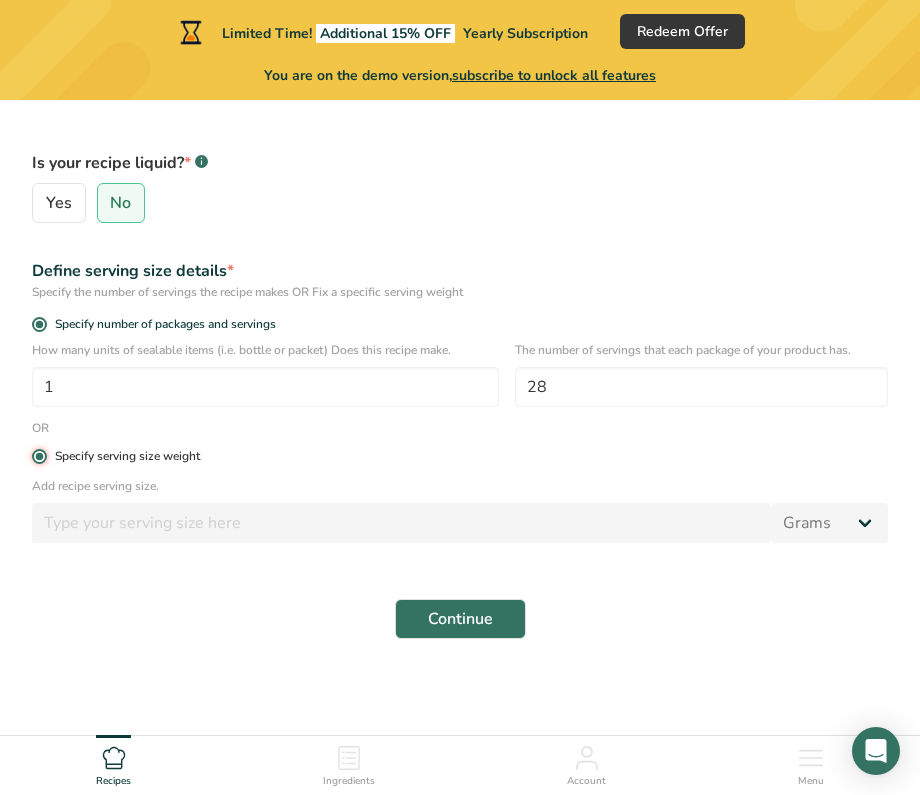 radio on "false" 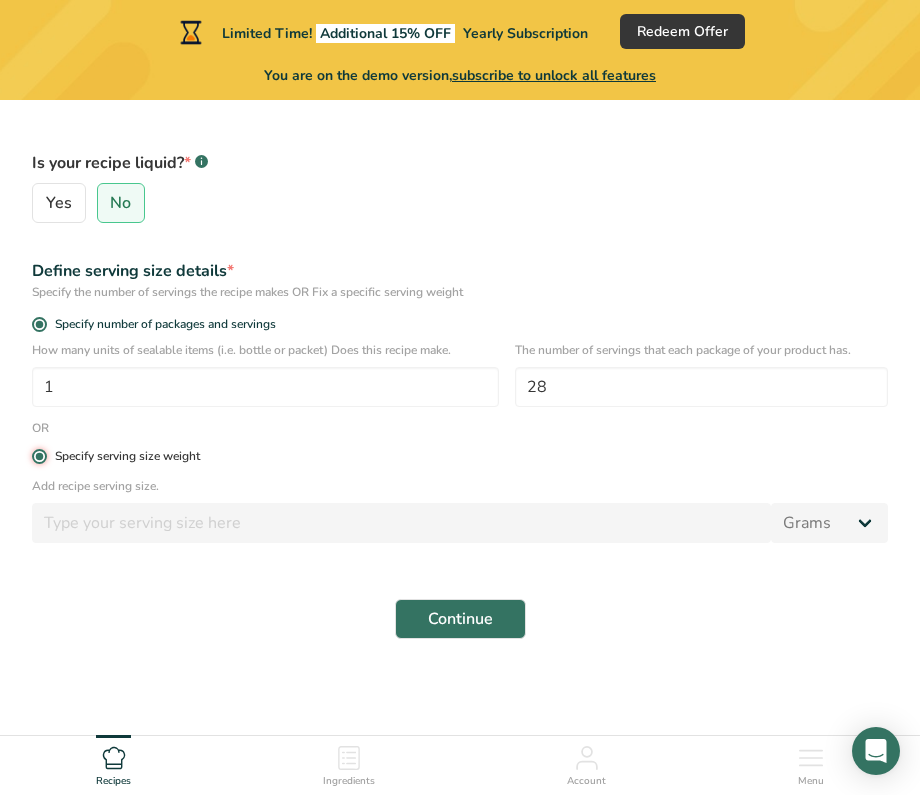 type 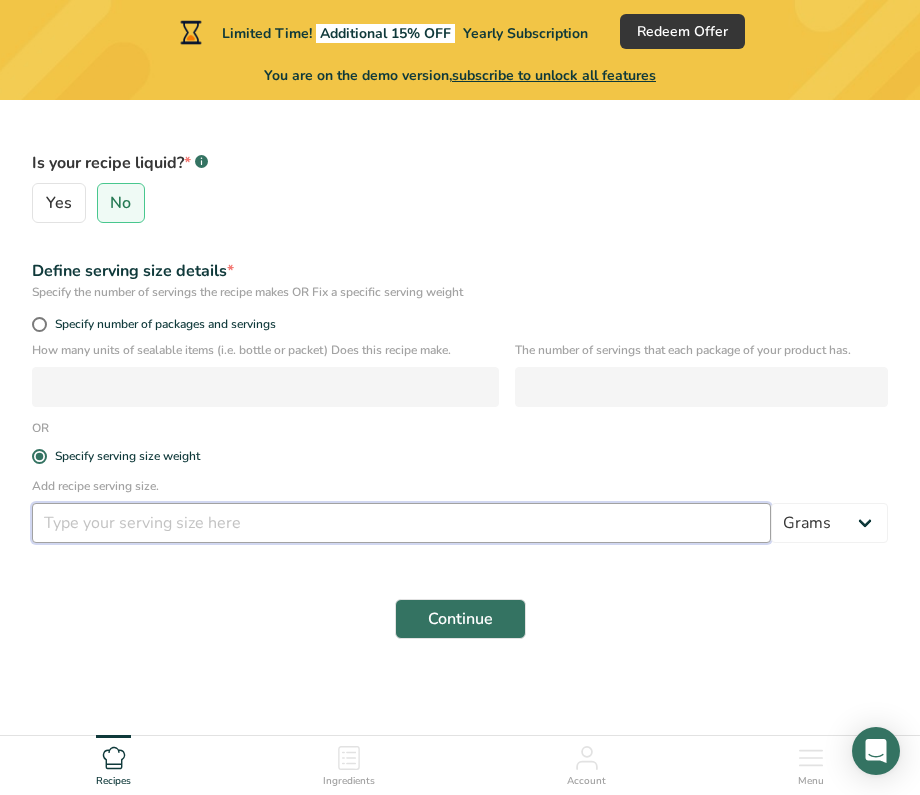 click at bounding box center (401, 523) 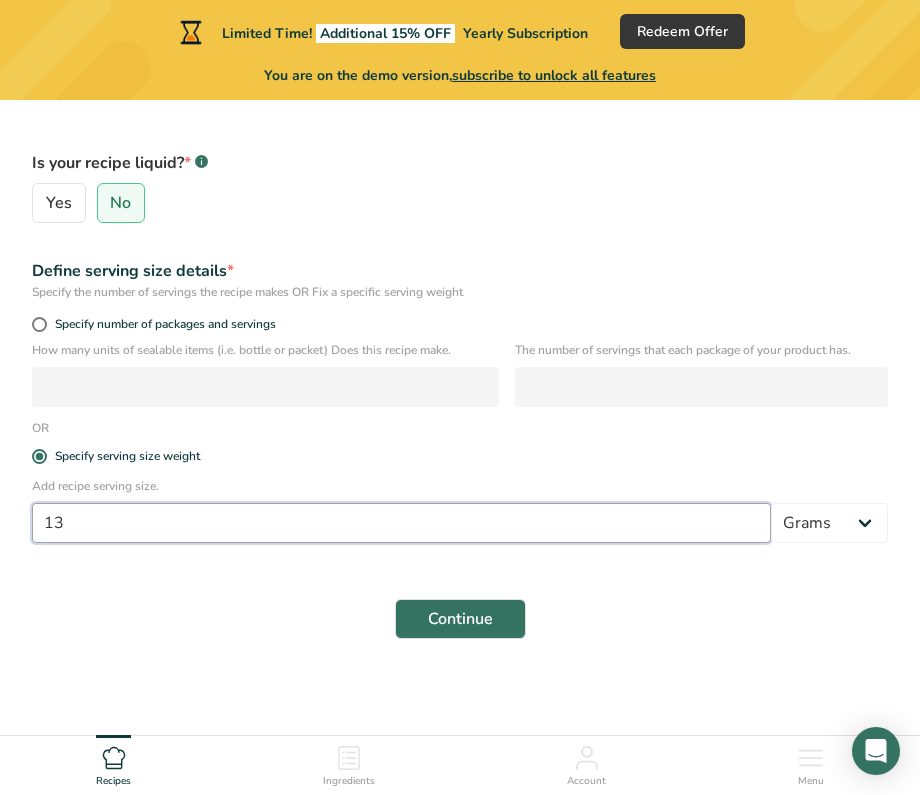 type on "13" 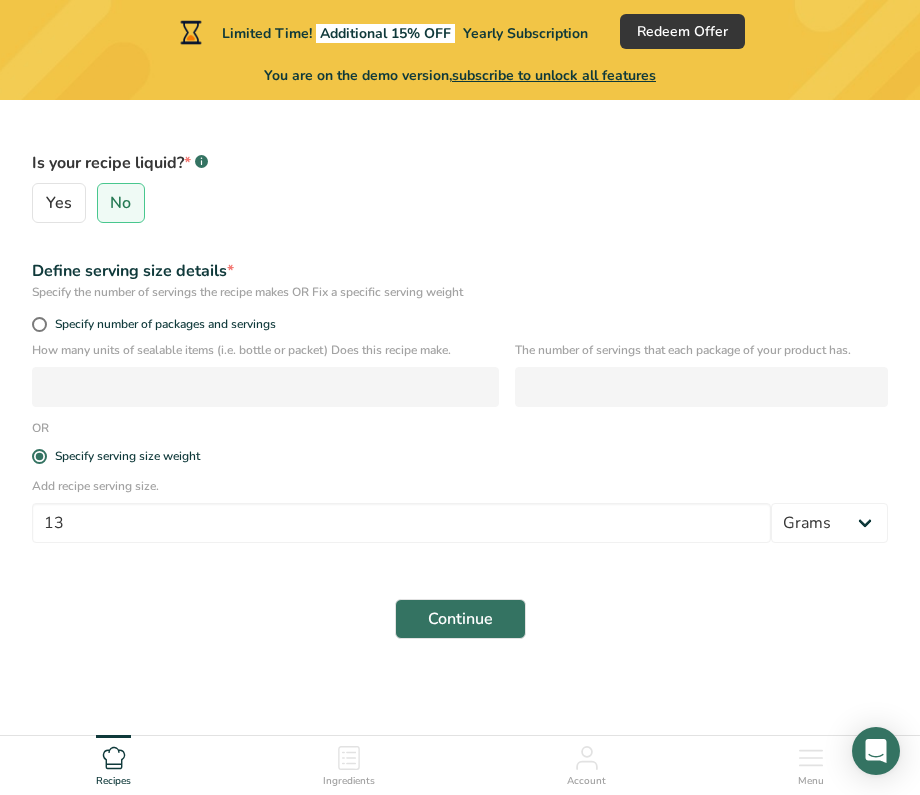 click on "Continue" at bounding box center [460, 619] 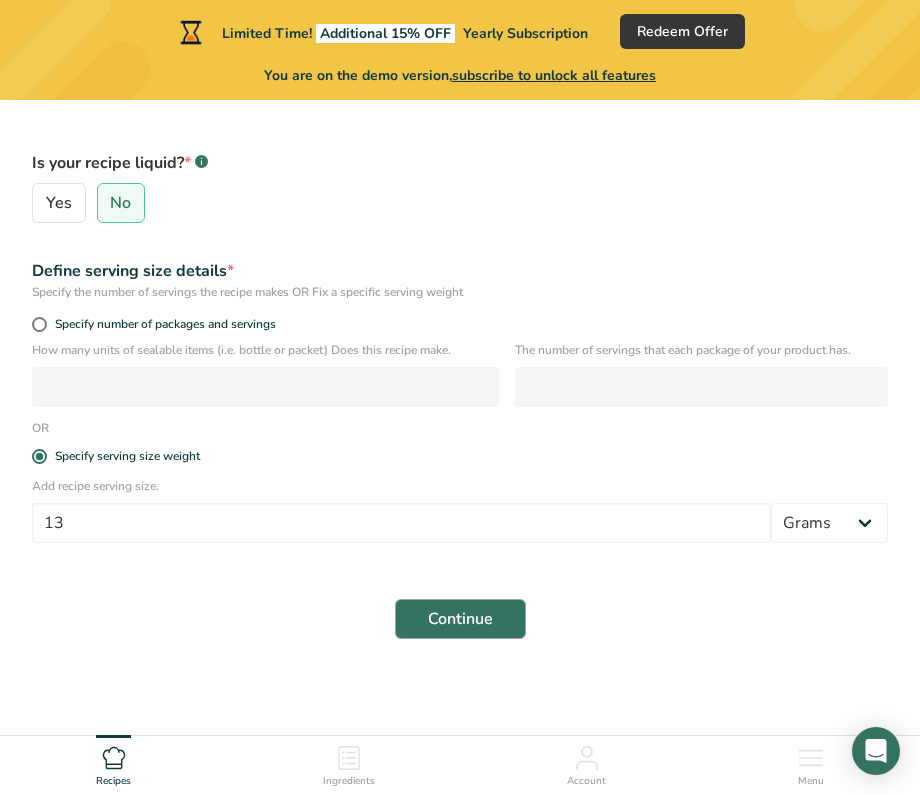 click on "Continue" at bounding box center (460, 619) 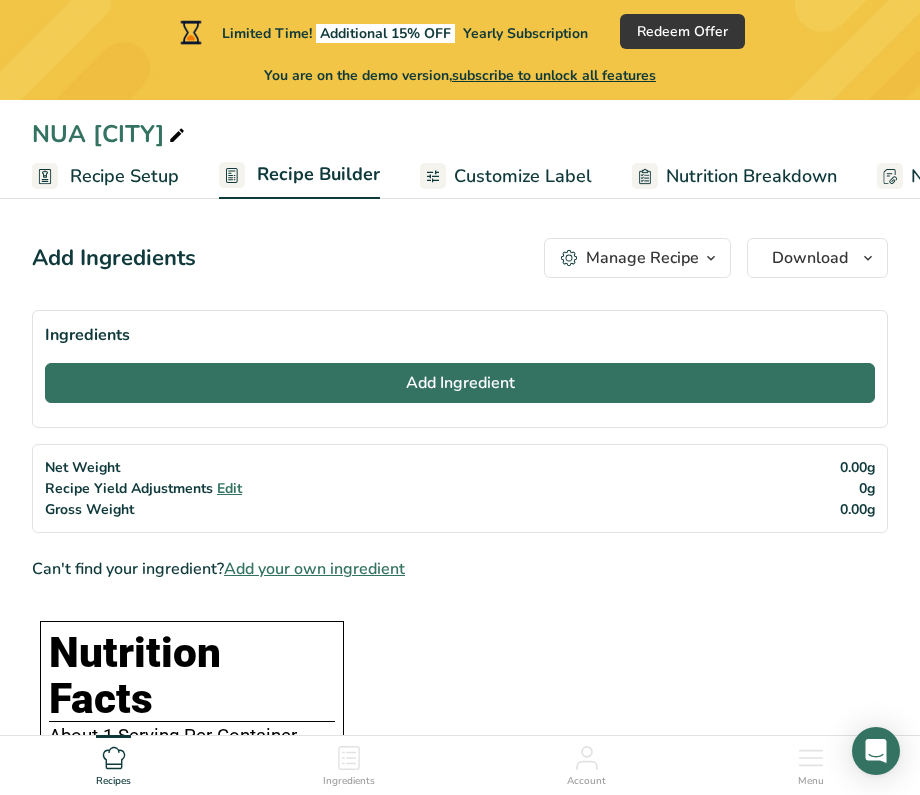 scroll, scrollTop: 5, scrollLeft: 0, axis: vertical 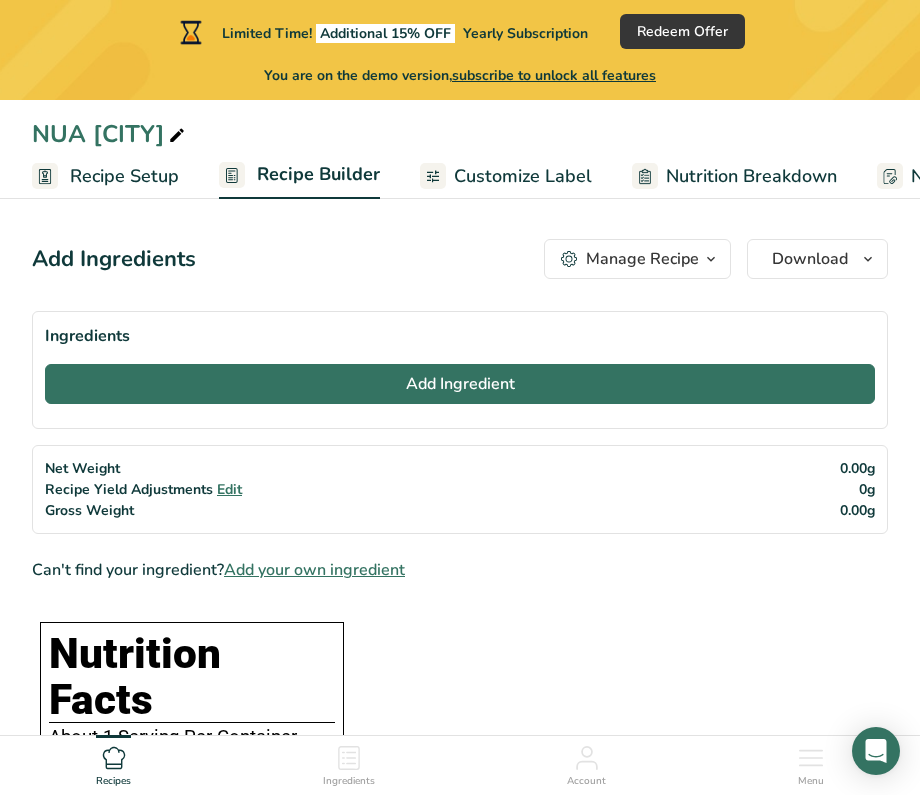 click on "Add Ingredient" at bounding box center (460, 384) 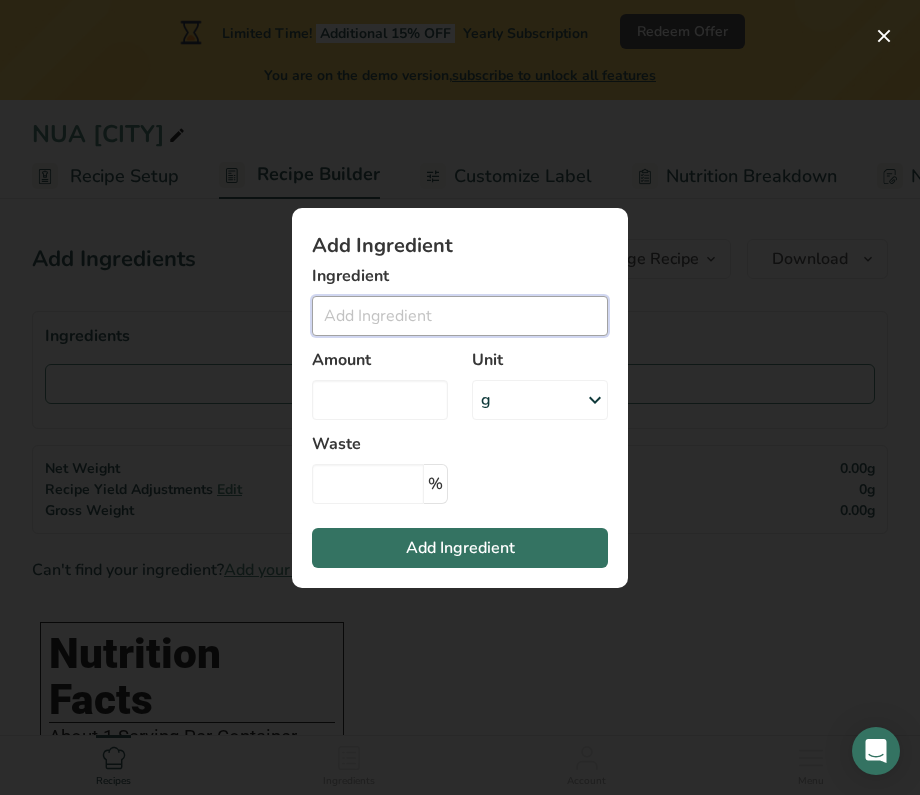 click at bounding box center (460, 316) 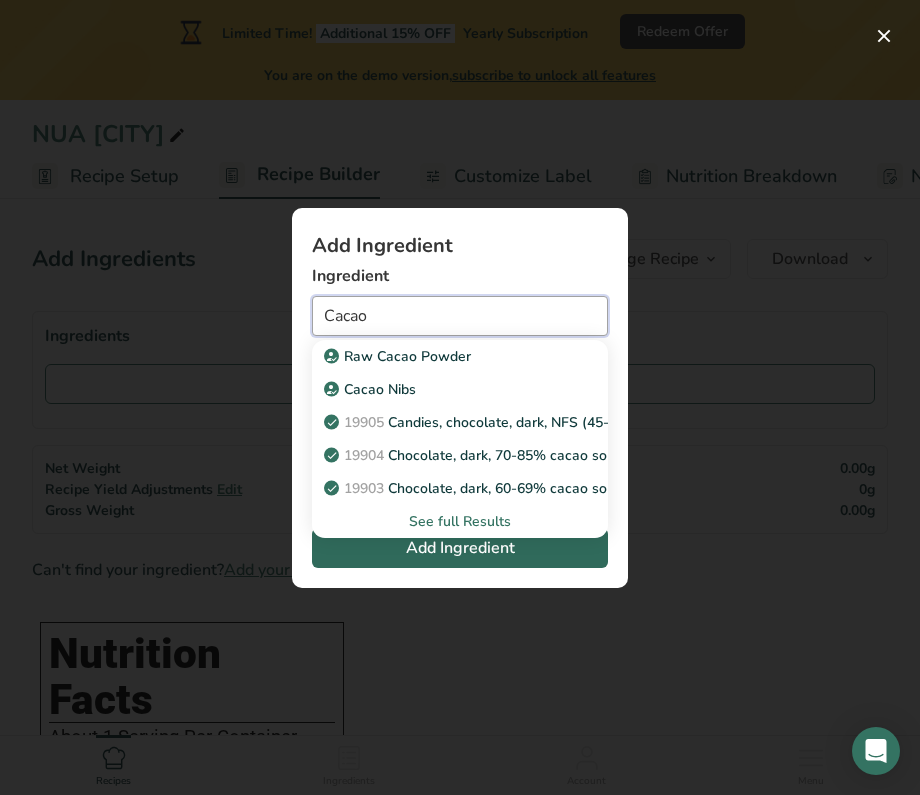 type on "Cacao" 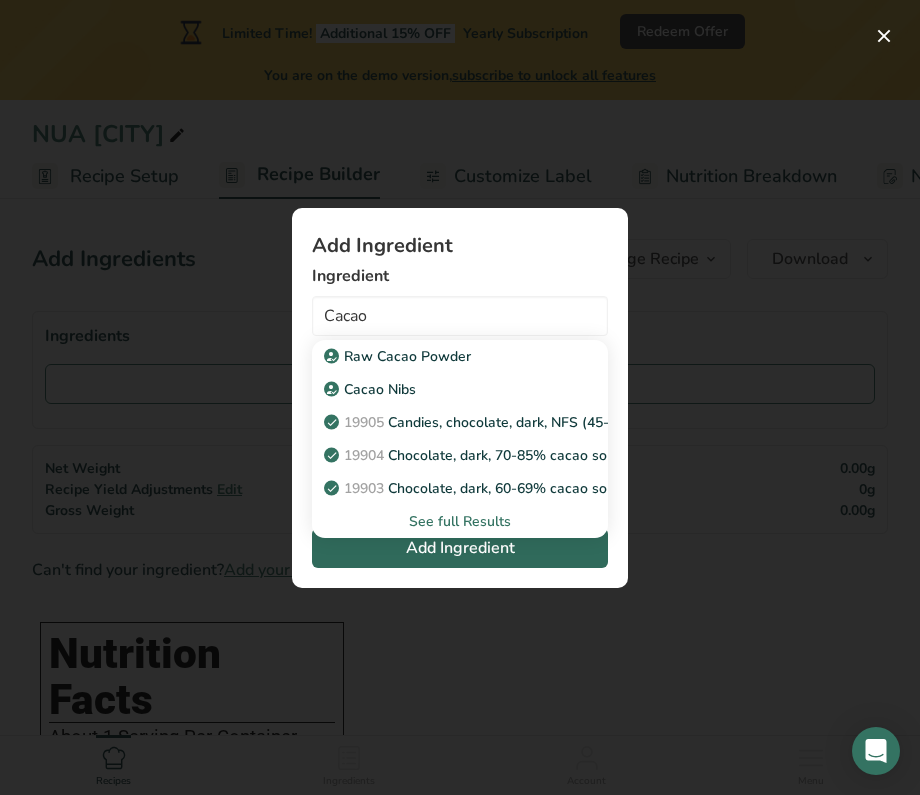 click on "Add Ingredient" at bounding box center (460, 548) 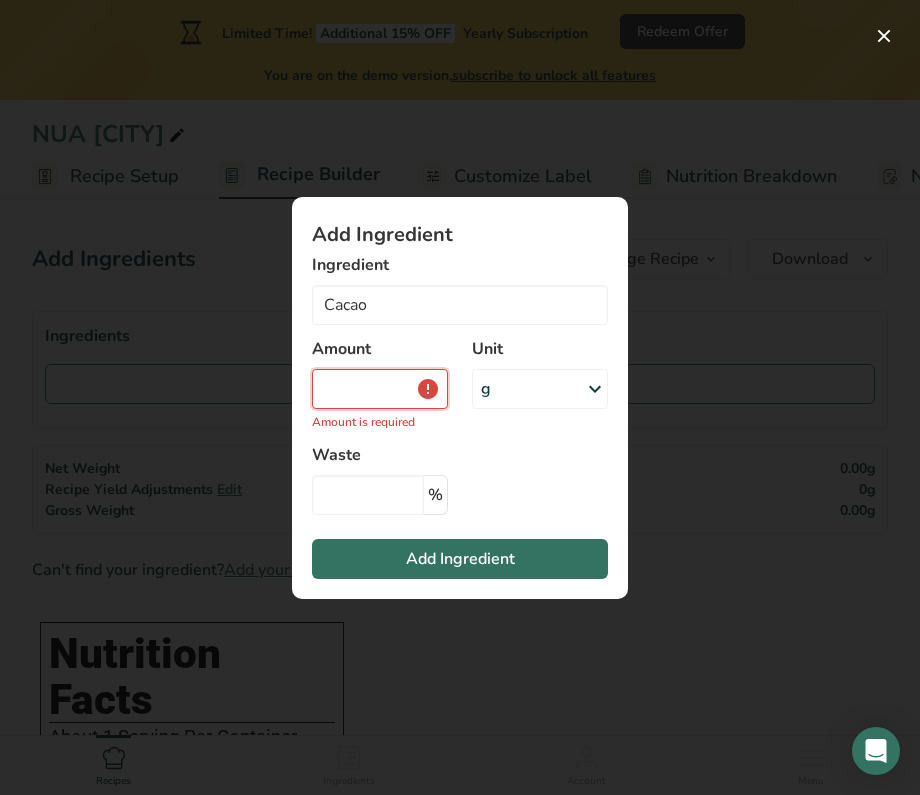 click at bounding box center [380, 389] 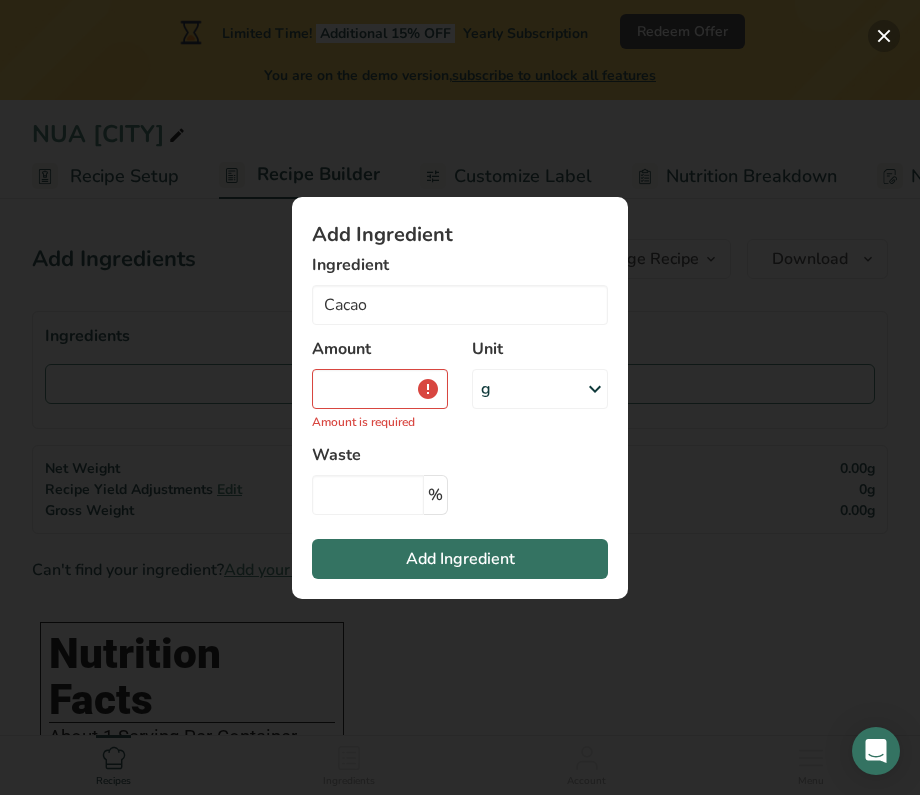 click at bounding box center (884, 36) 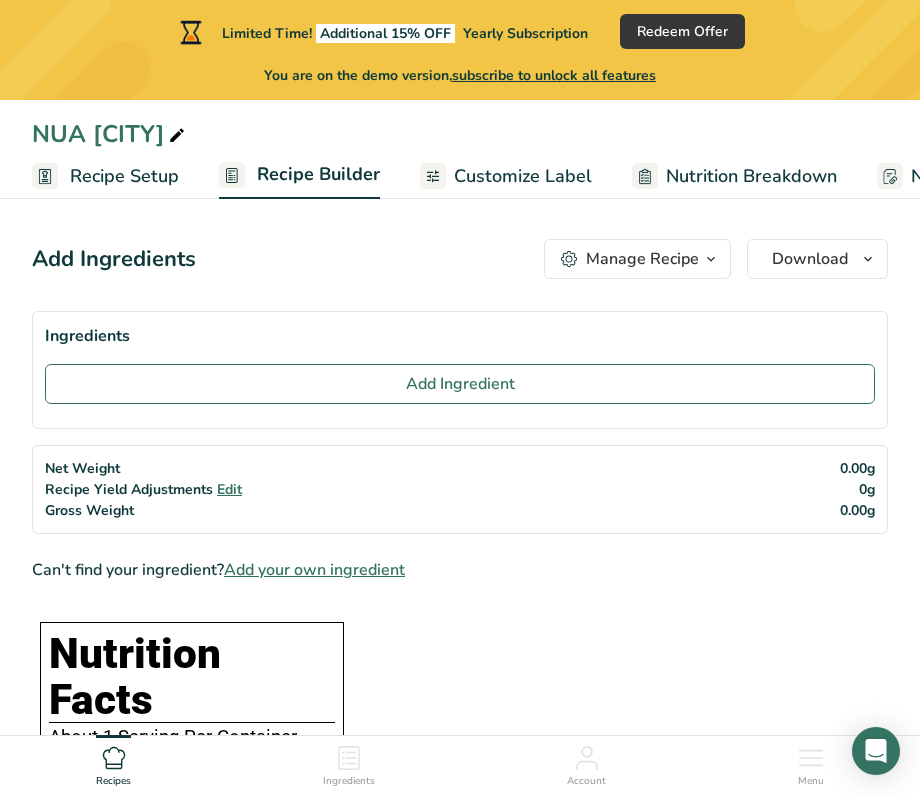 click on "Customize Label" at bounding box center (523, 176) 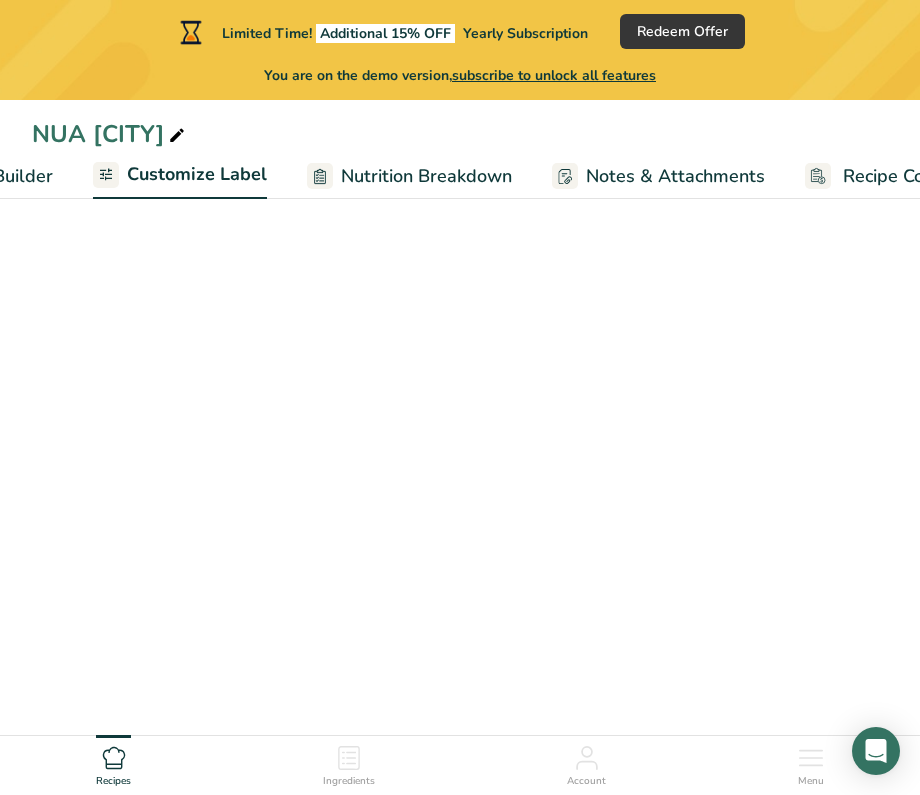scroll, scrollTop: 0, scrollLeft: 389, axis: horizontal 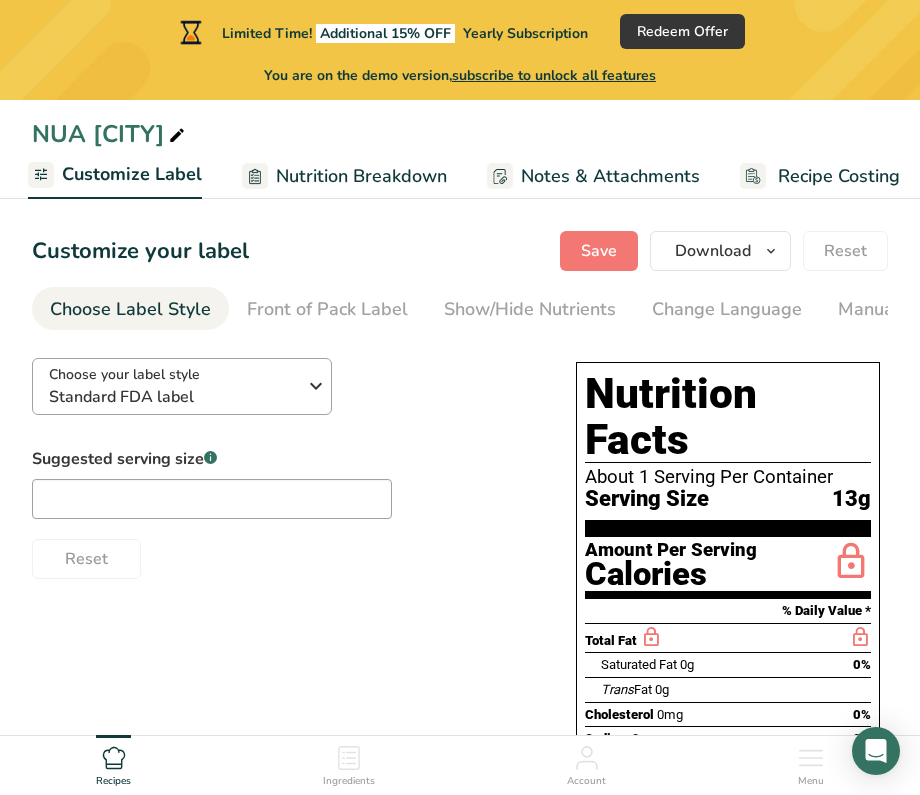 click on "Choose your label style
Standard FDA label" at bounding box center (176, 386) 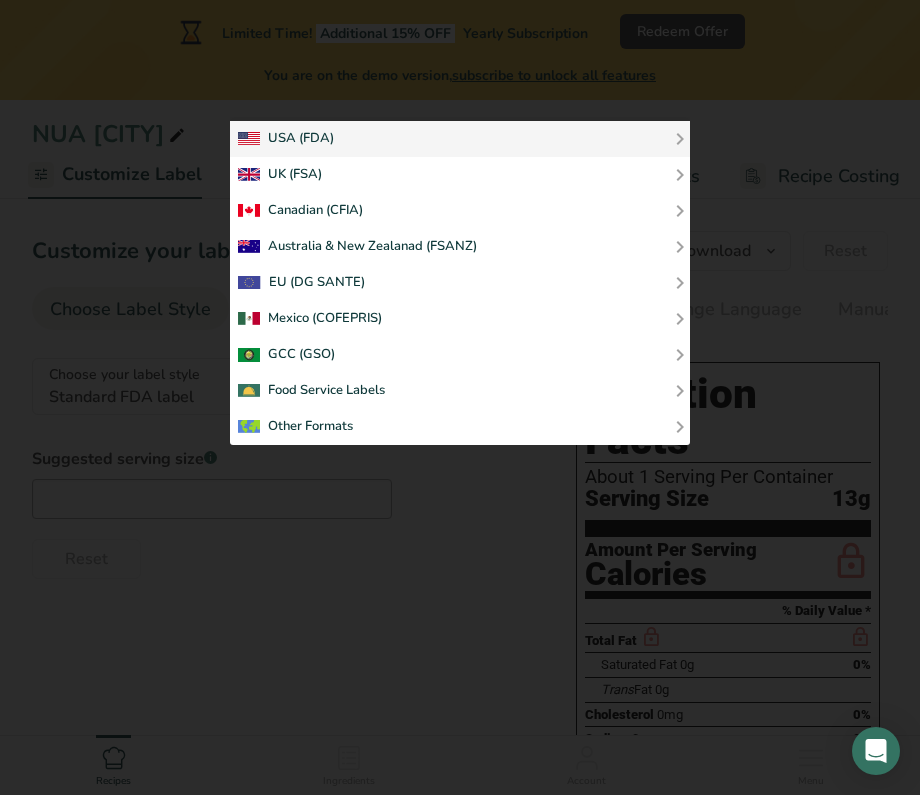 click at bounding box center (460, 397) 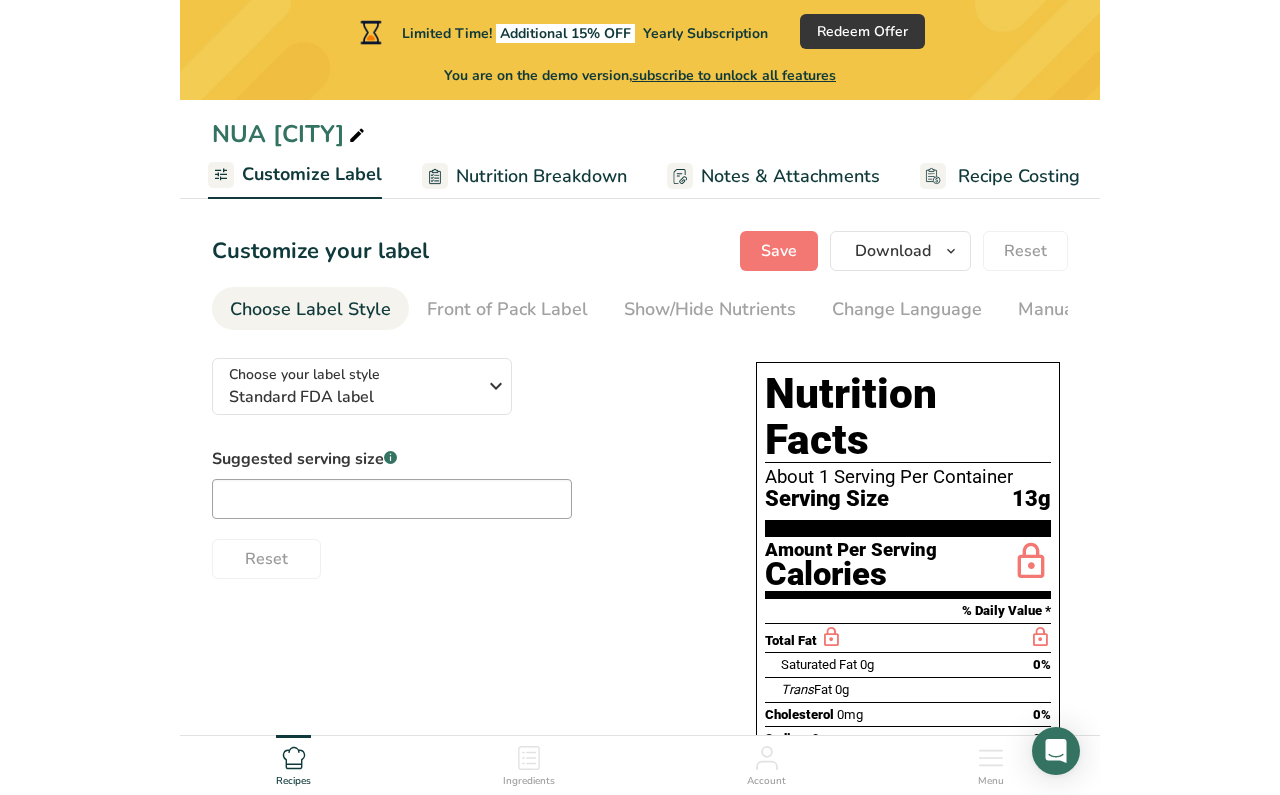 scroll, scrollTop: 86, scrollLeft: 0, axis: vertical 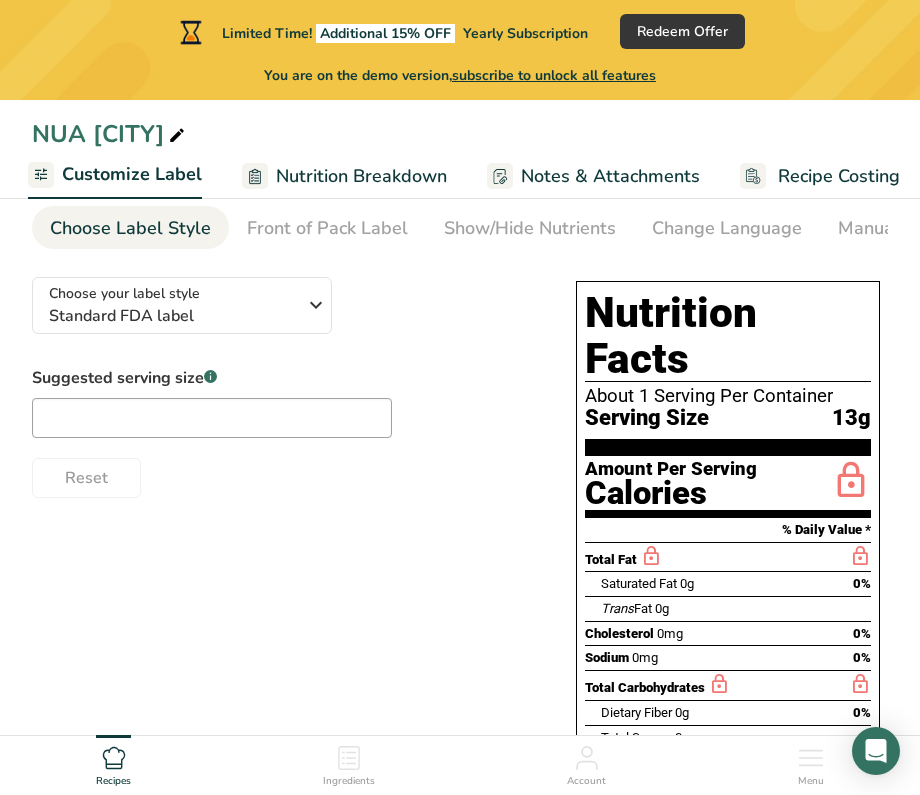 click on "Customize your label
Save
Download
Choose what to show on your downloaded label
Recipe Name to appear above label
Nutrition Facts Panel
Ingredient Statement List
Allergen Declaration/ Allergy Statement
Business Address
Label Notes
Recipe Tags
Recipe Card QR Code
Front of Pack Label
Download
PNG
PNG
BMP
SVG
PDF
TXT
Reset
Choose Label Style
Front of Pack Label
Show/Hide Nutrients
Change Language
Manual Label Override
Edit Ingredients/Allergens List
Label Extra Info" at bounding box center (460, 571) 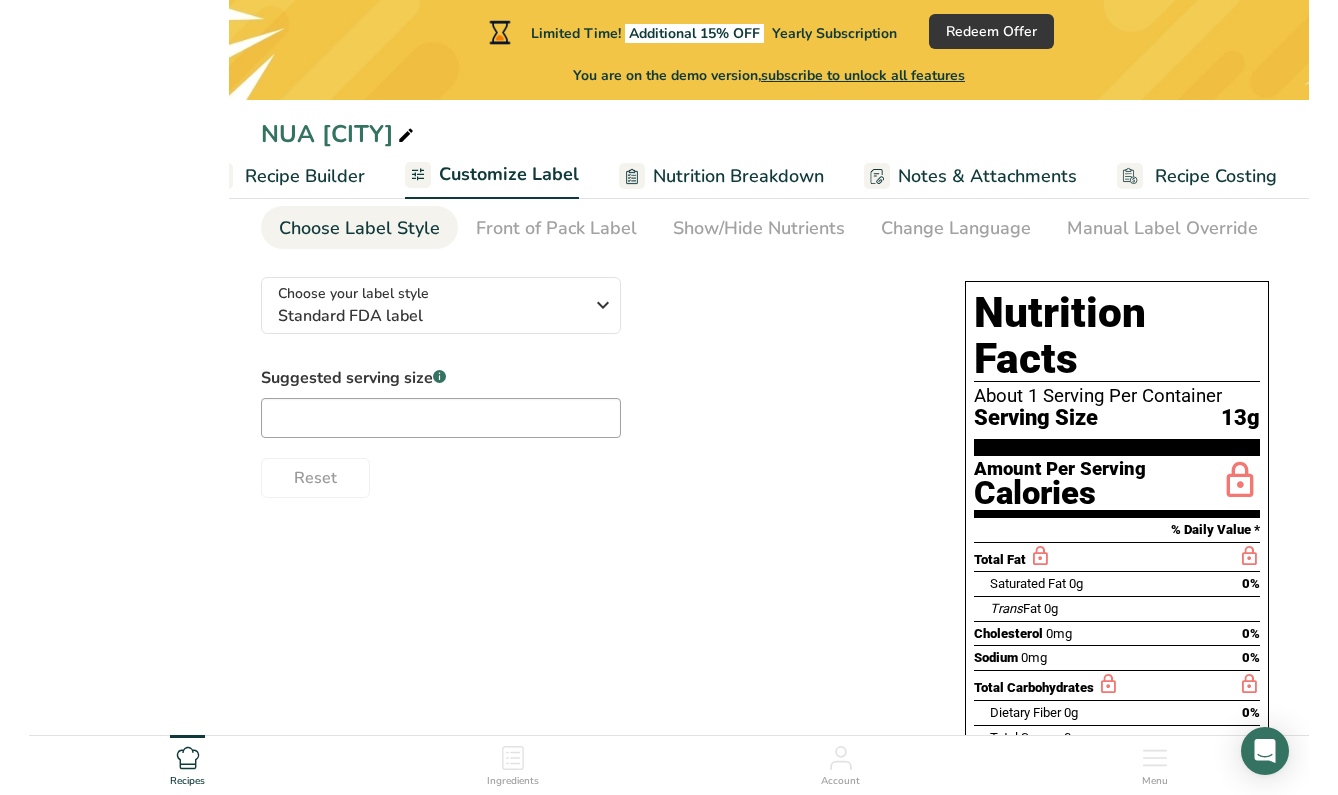 scroll, scrollTop: 0, scrollLeft: 0, axis: both 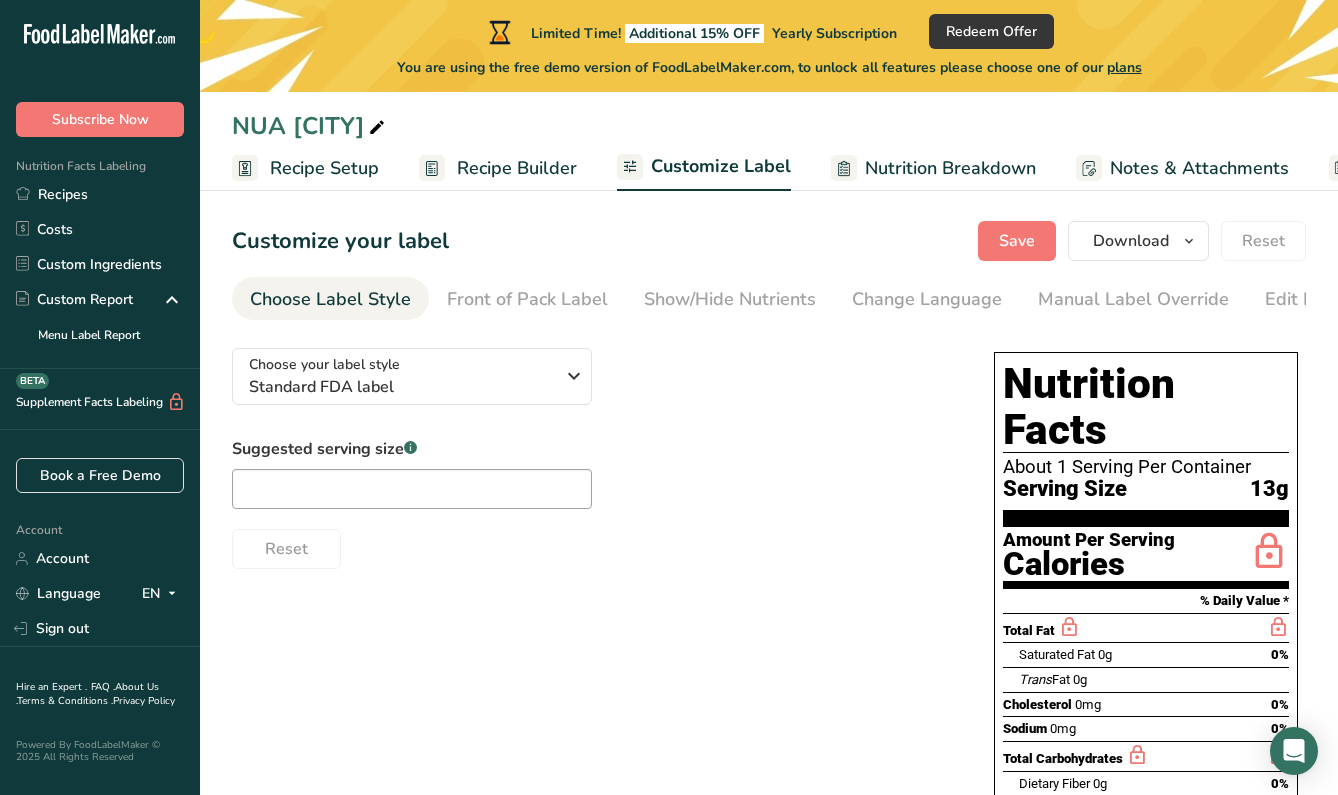 click on "Suggested serving size
.a-a{fill:#347362;}.b-a{fill:#fff;}
Reset" at bounding box center [593, 503] 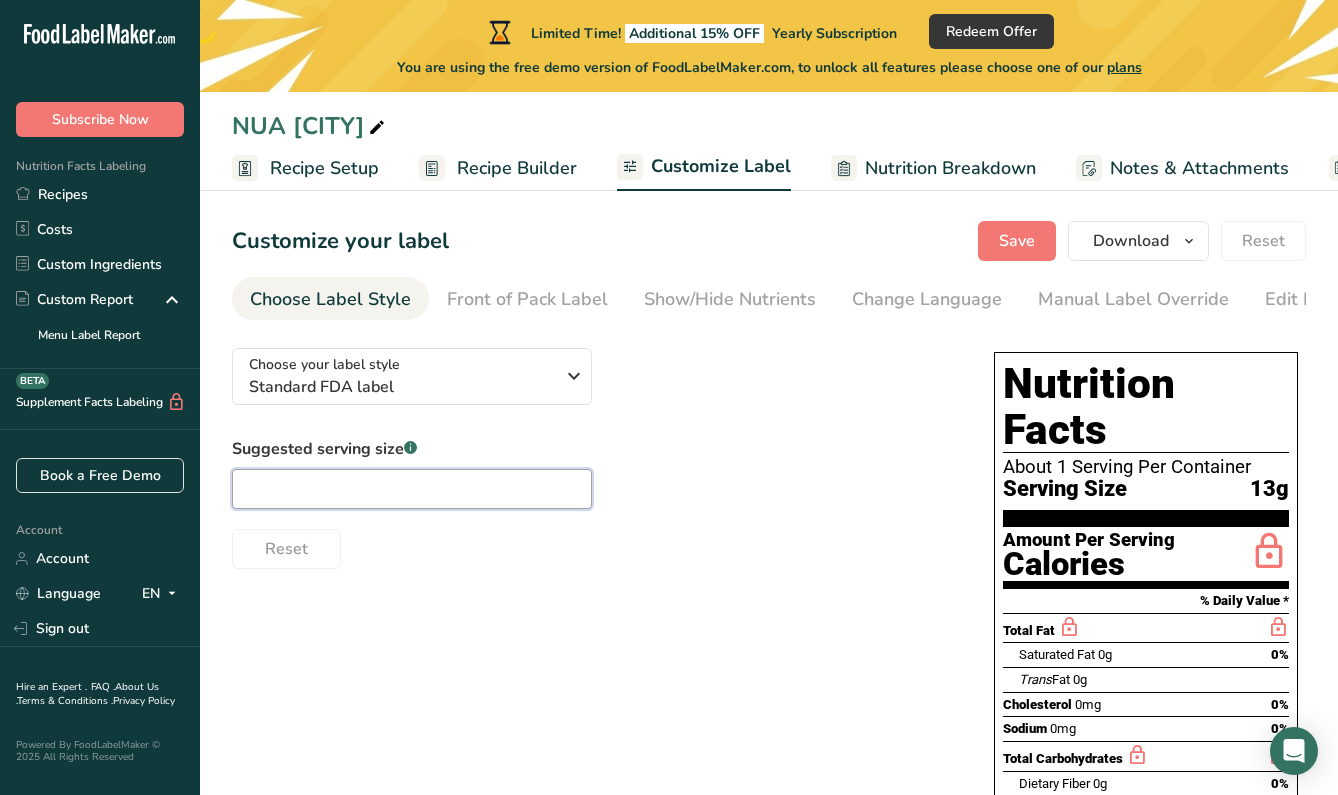 click at bounding box center (412, 489) 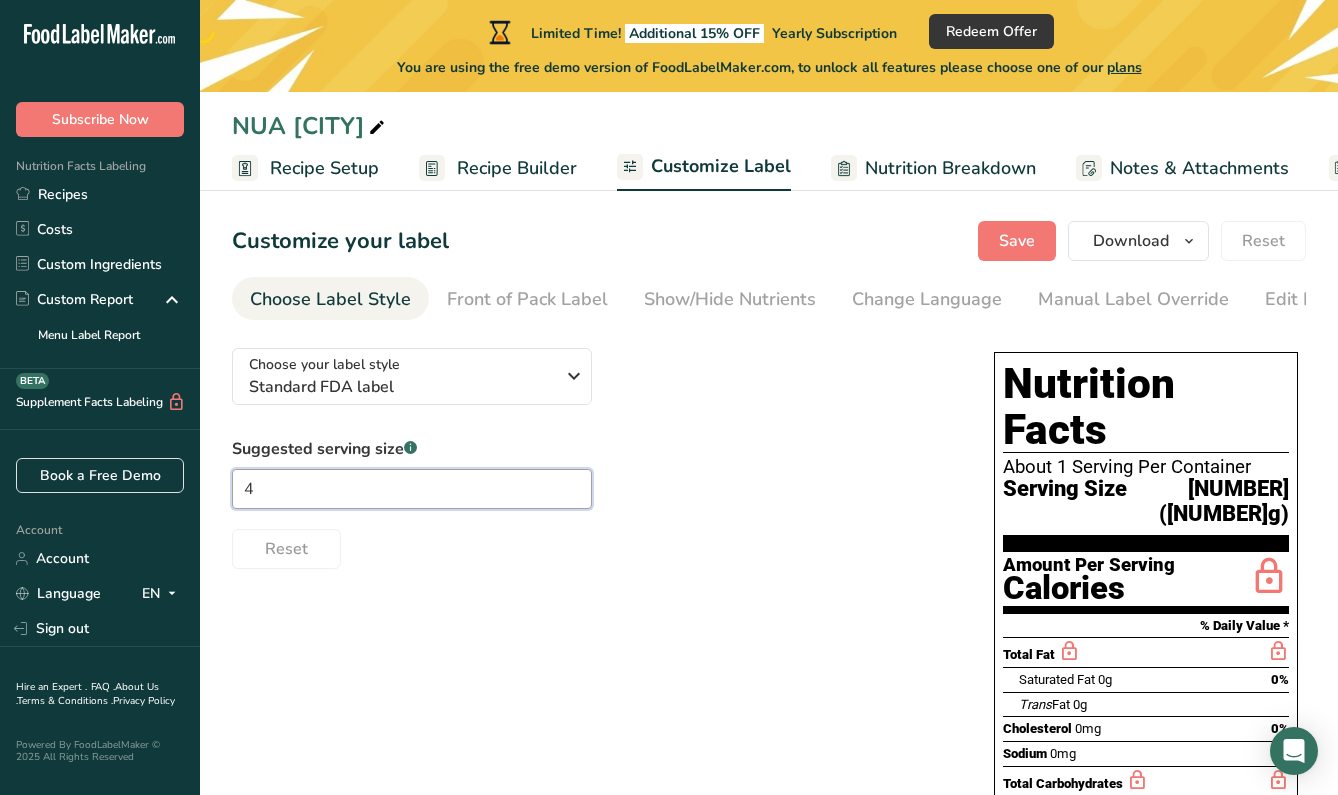 type on "4" 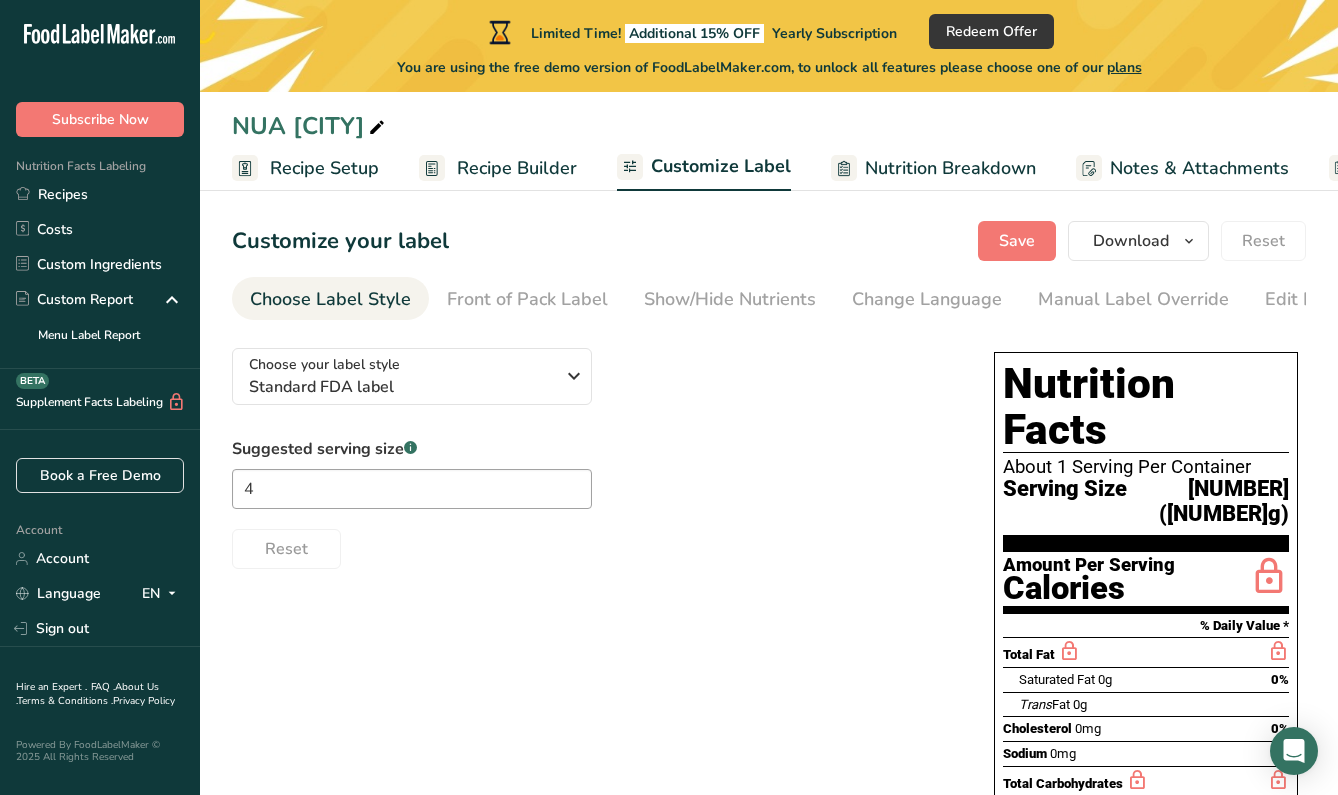 click on "Choose your label style
Standard FDA label
USA (FDA)
Standard FDA label
Tabular FDA label
Linear FDA label
Simplified FDA label
Dual Column FDA label (Per Serving/Per Container)
Dual Column FDA label (As Sold/As Prepared)
Aggregate Standard FDA label
Standard FDA label with Micronutrients listed side-by-side
UK (FSA)
UK Mandatory Label "Back of Pack"
UK Traffic Light Label  "Front of Pack"
Canadian (CFIA)
Canadian Standard label
Canadian Dual Column label" at bounding box center [769, 710] 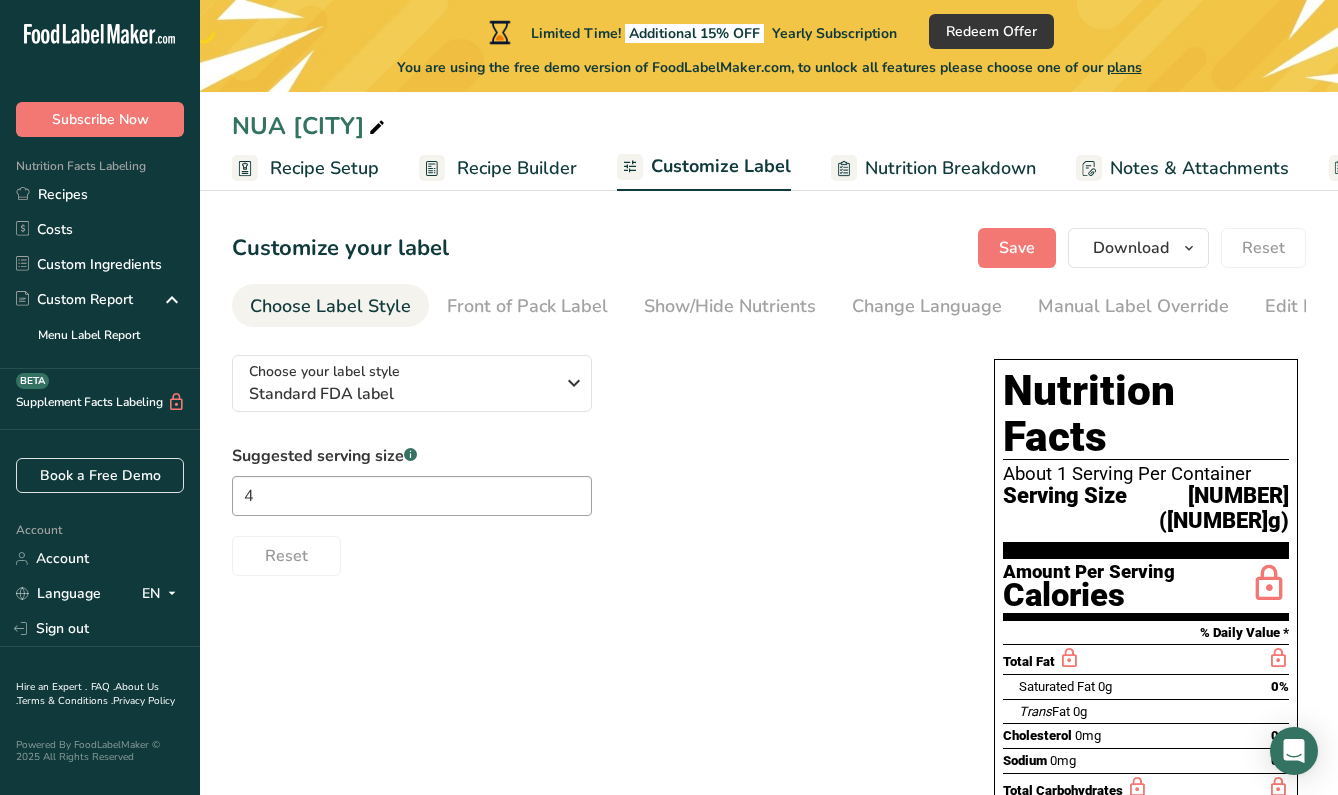 scroll, scrollTop: 0, scrollLeft: 0, axis: both 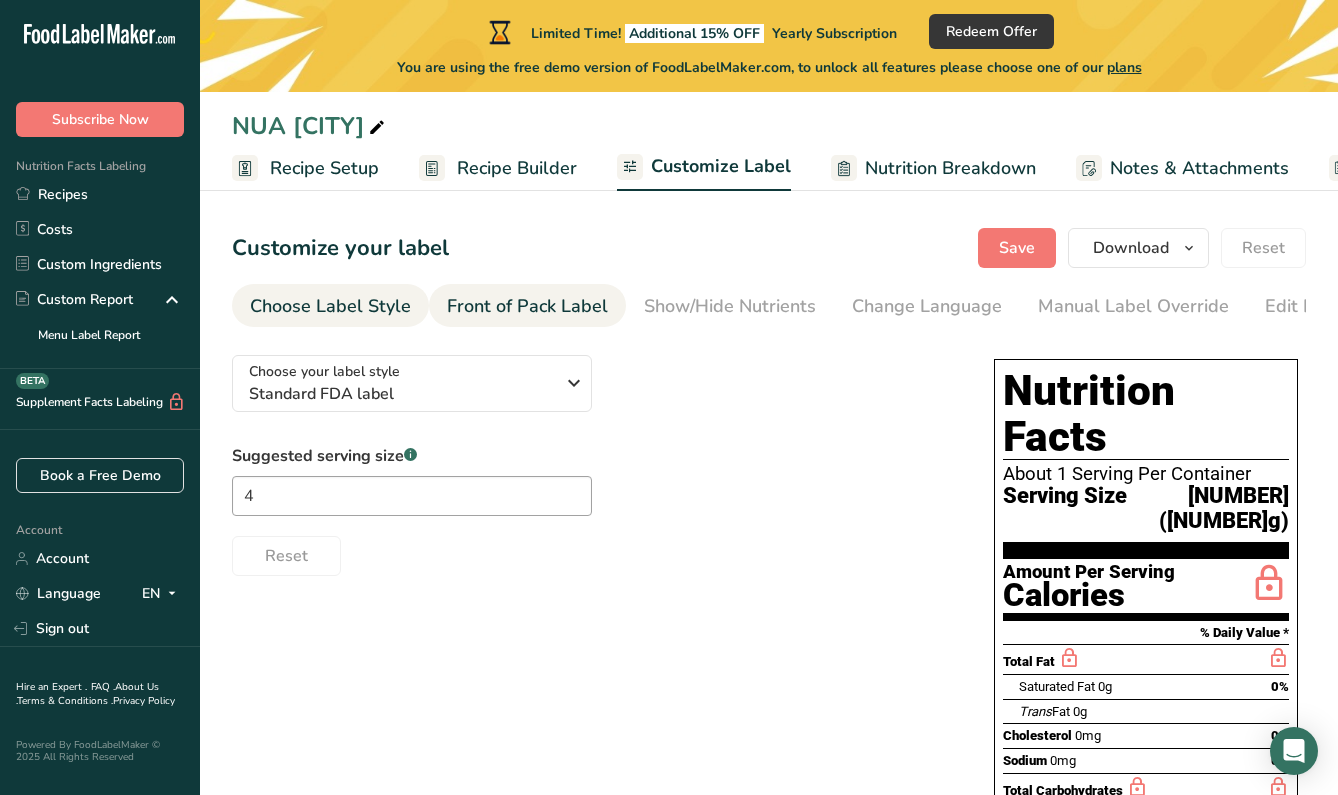click on "Front of Pack Label" at bounding box center [527, 306] 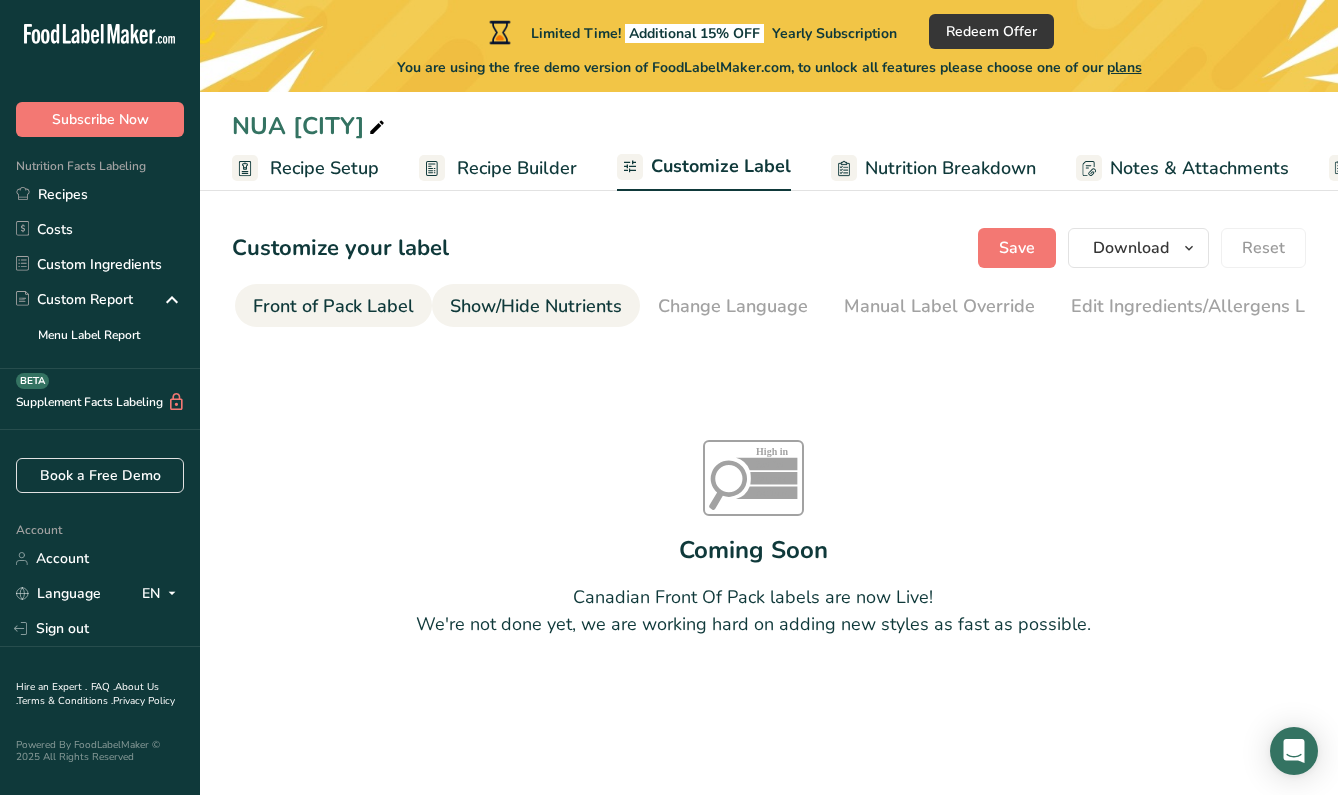 click on "Show/Hide Nutrients" at bounding box center [536, 306] 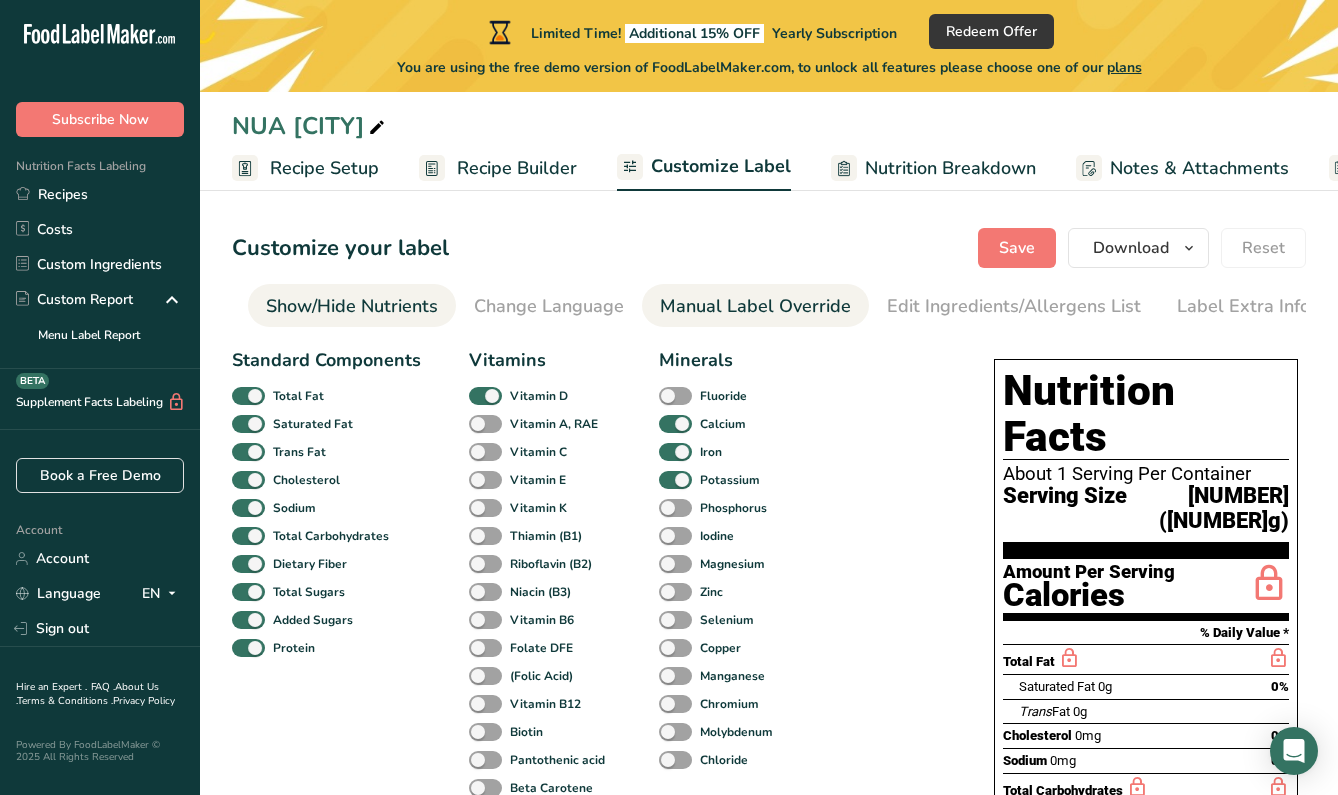 scroll, scrollTop: 0, scrollLeft: 379, axis: horizontal 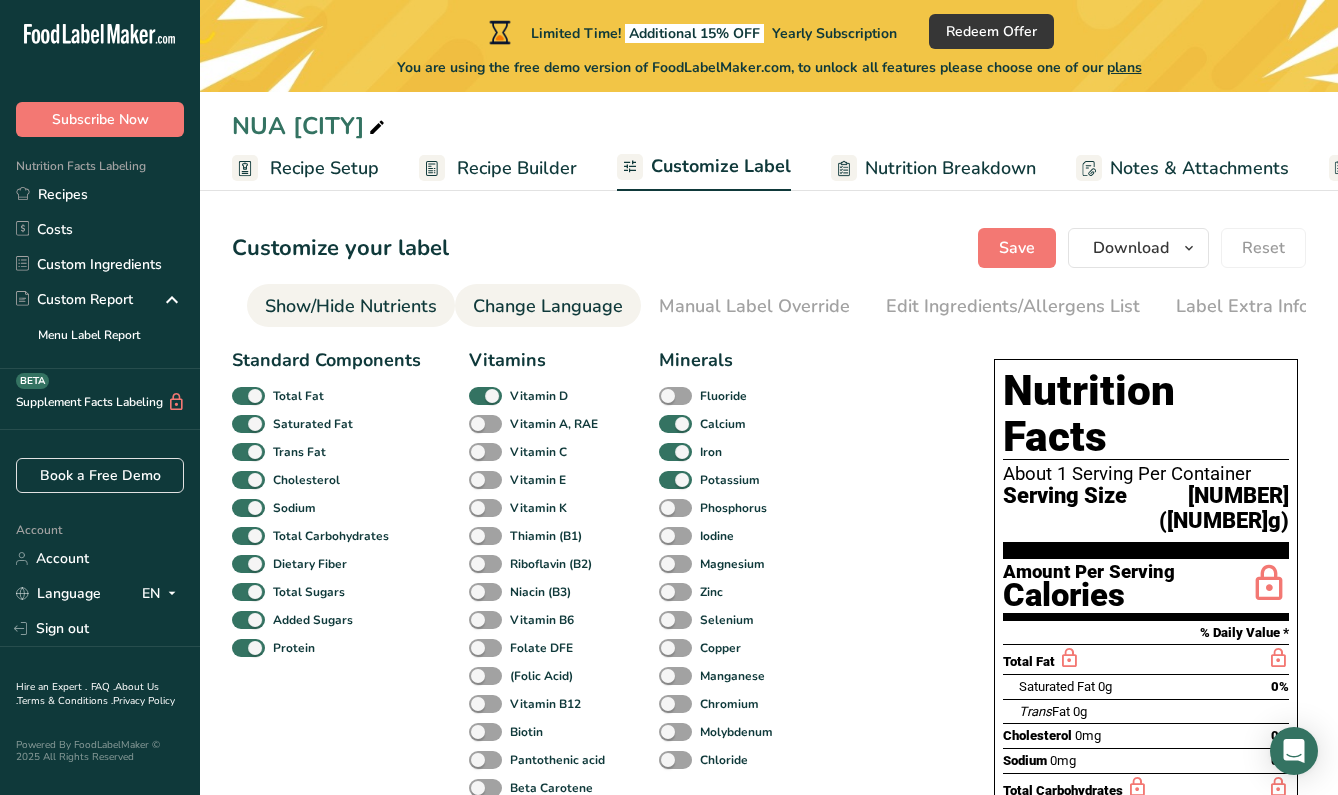 click on "Change Language" at bounding box center (548, 306) 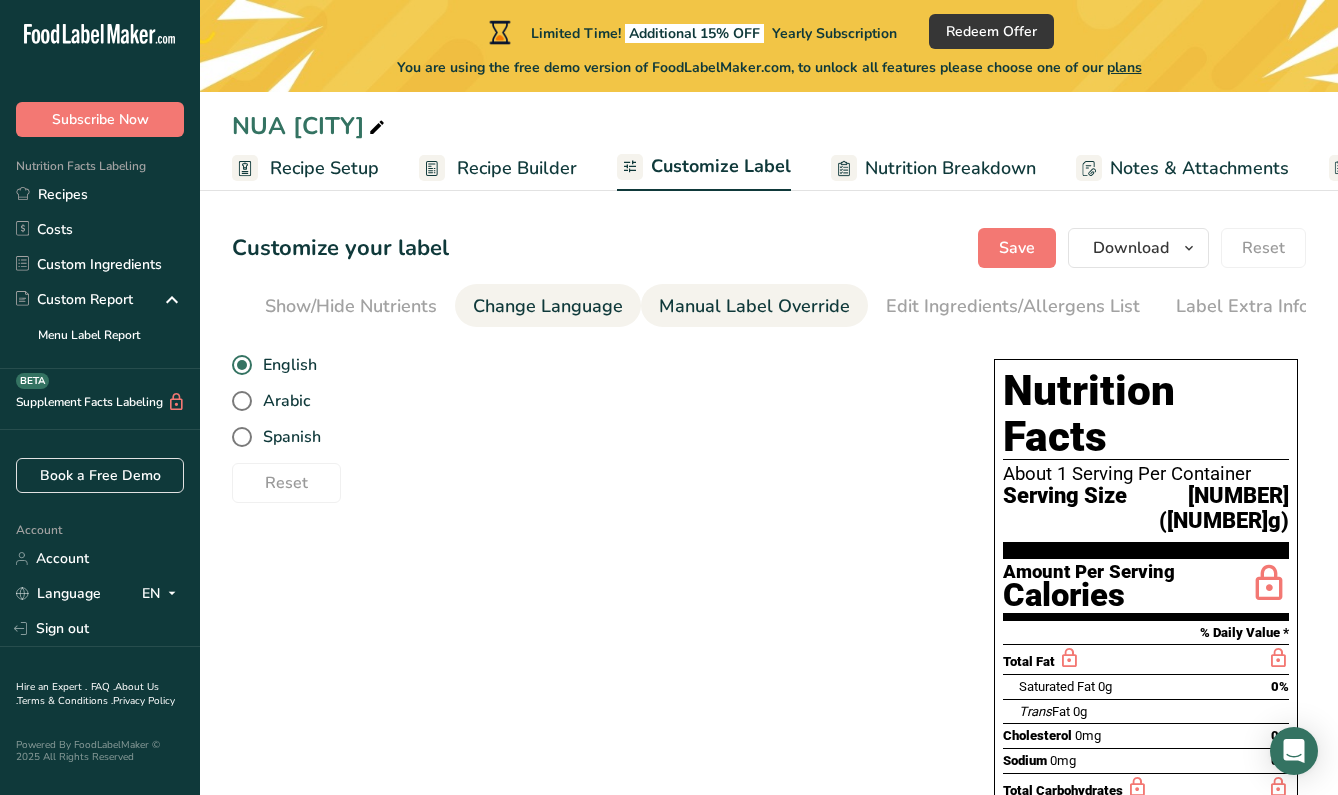 click on "Manual Label Override" at bounding box center (754, 306) 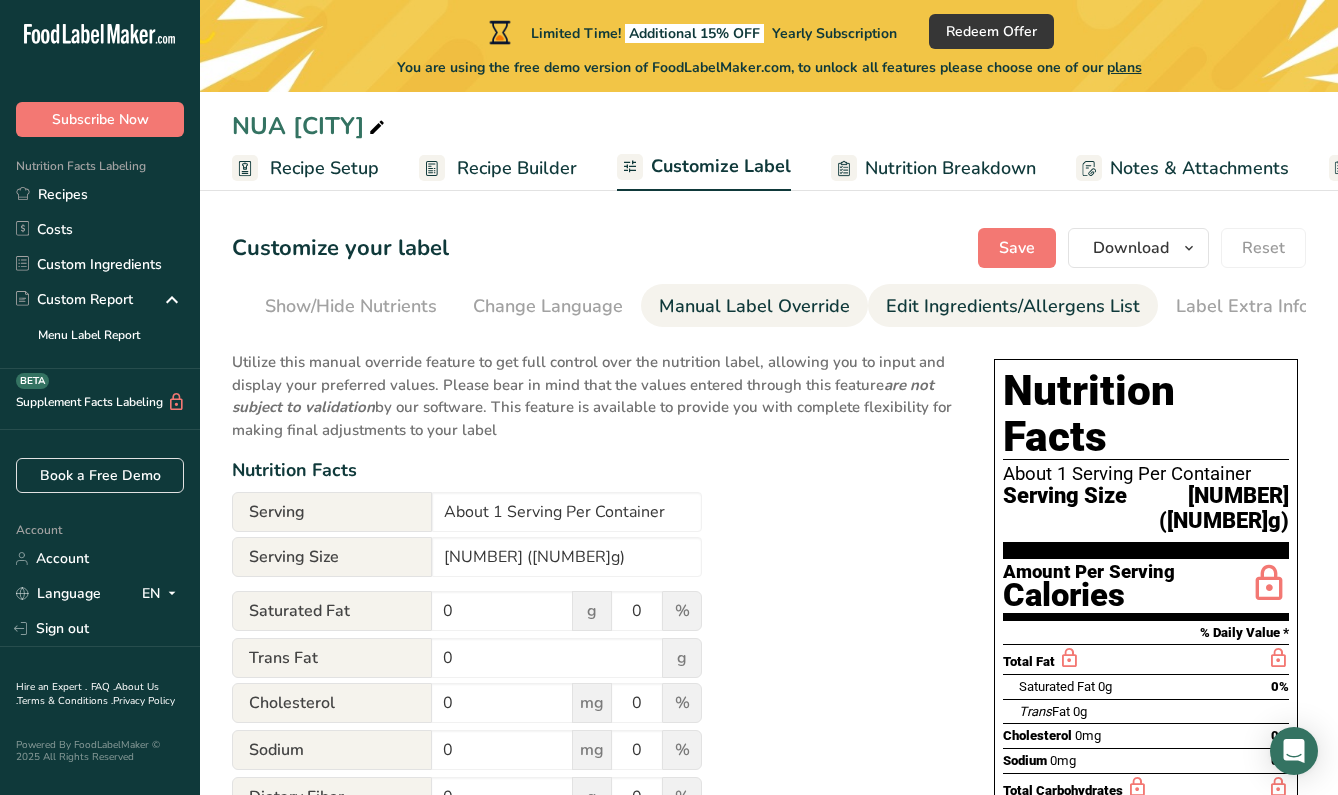 click on "Edit Ingredients/Allergens List" at bounding box center (1013, 306) 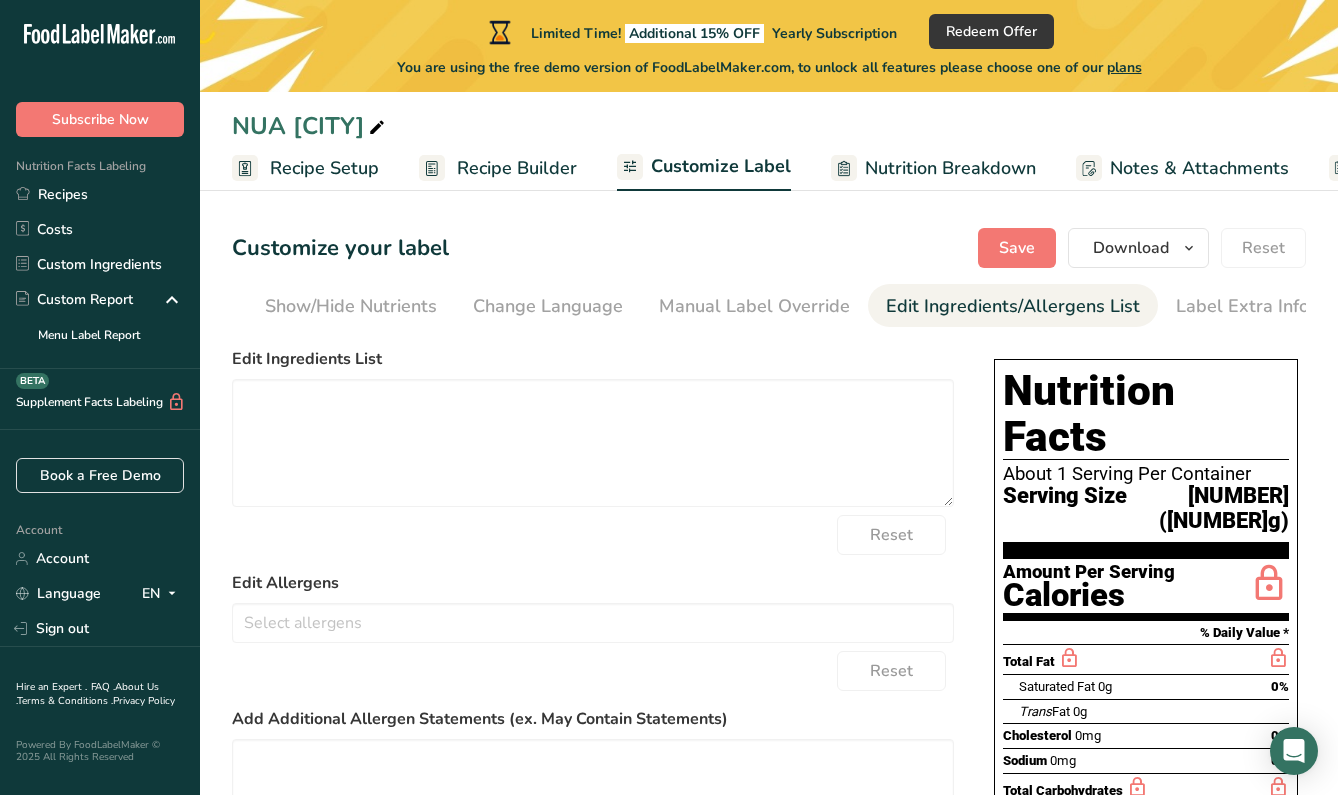 scroll, scrollTop: 0, scrollLeft: 0, axis: both 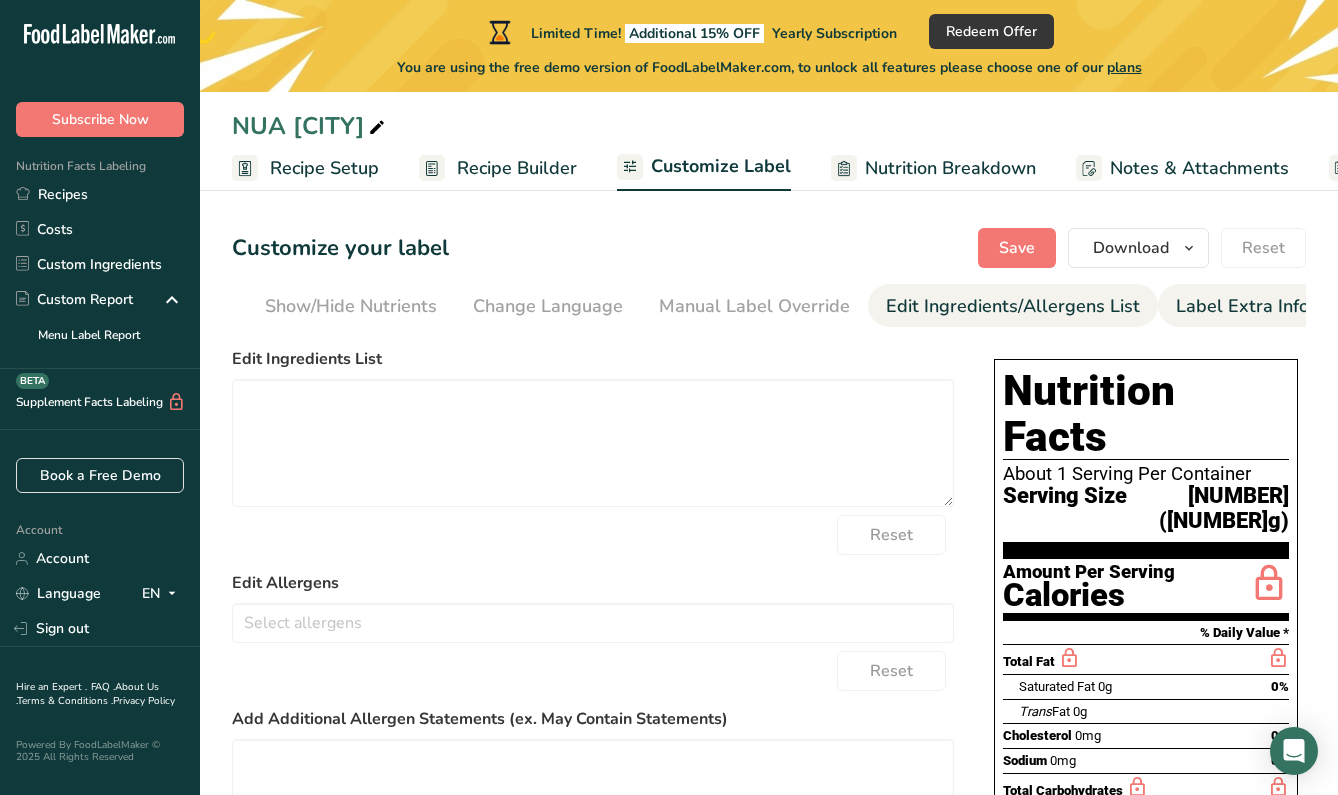 click on "Label Extra Info" at bounding box center (1242, 306) 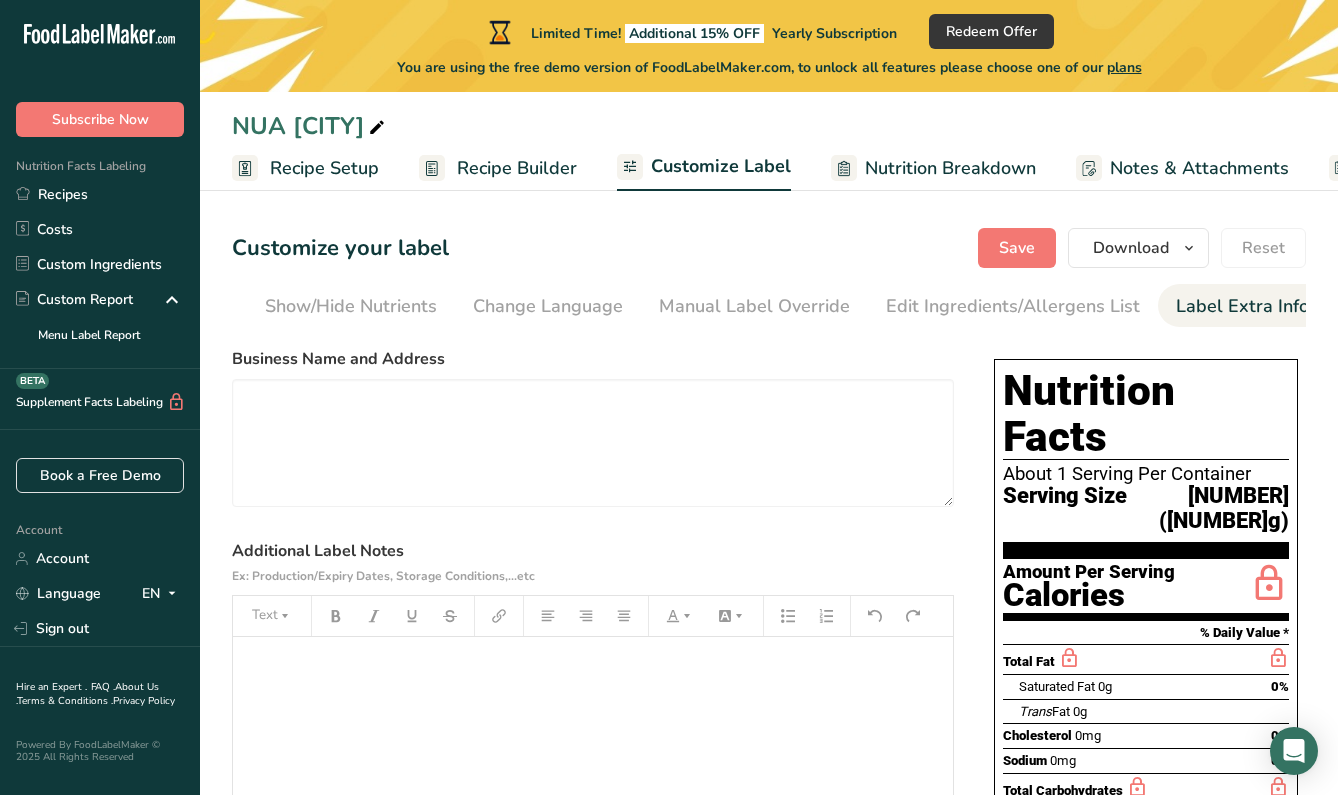 scroll, scrollTop: 0, scrollLeft: 0, axis: both 